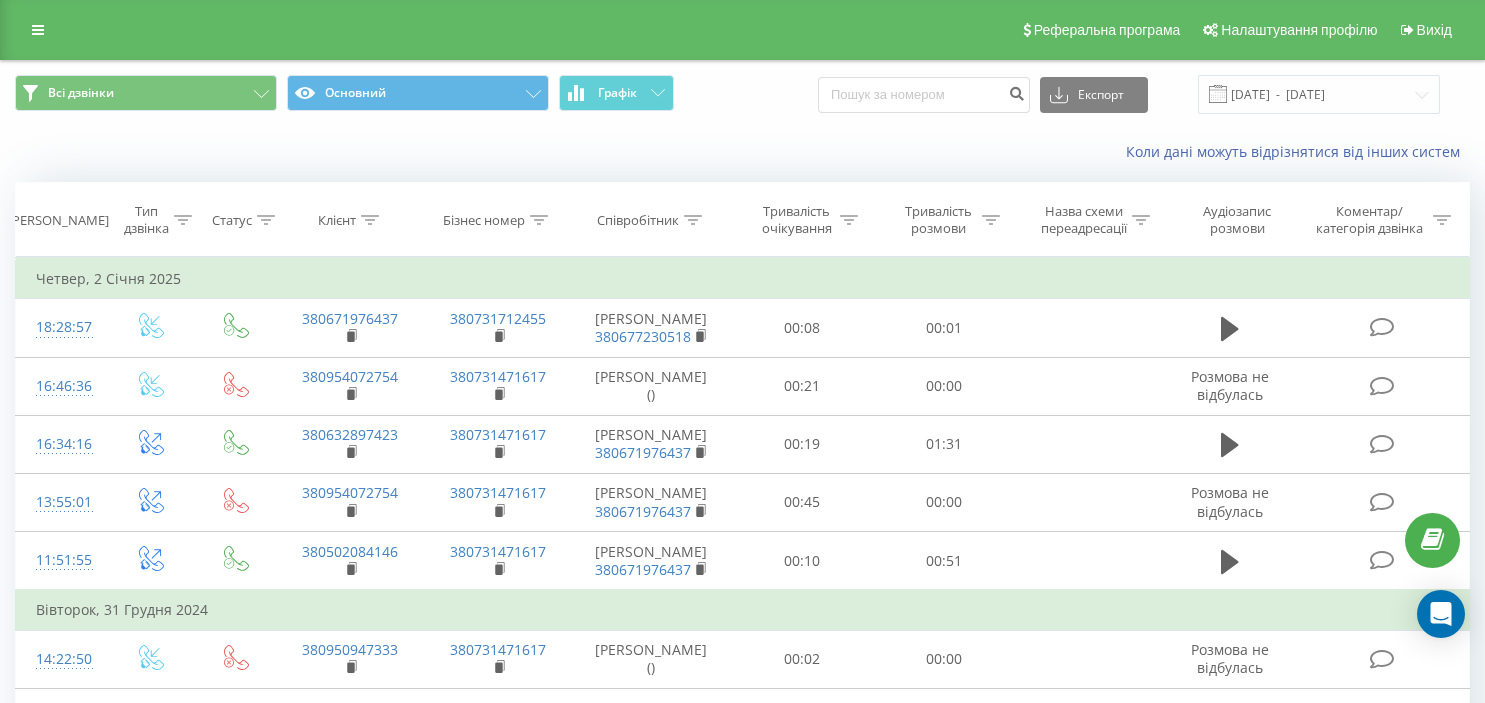 scroll, scrollTop: 0, scrollLeft: 0, axis: both 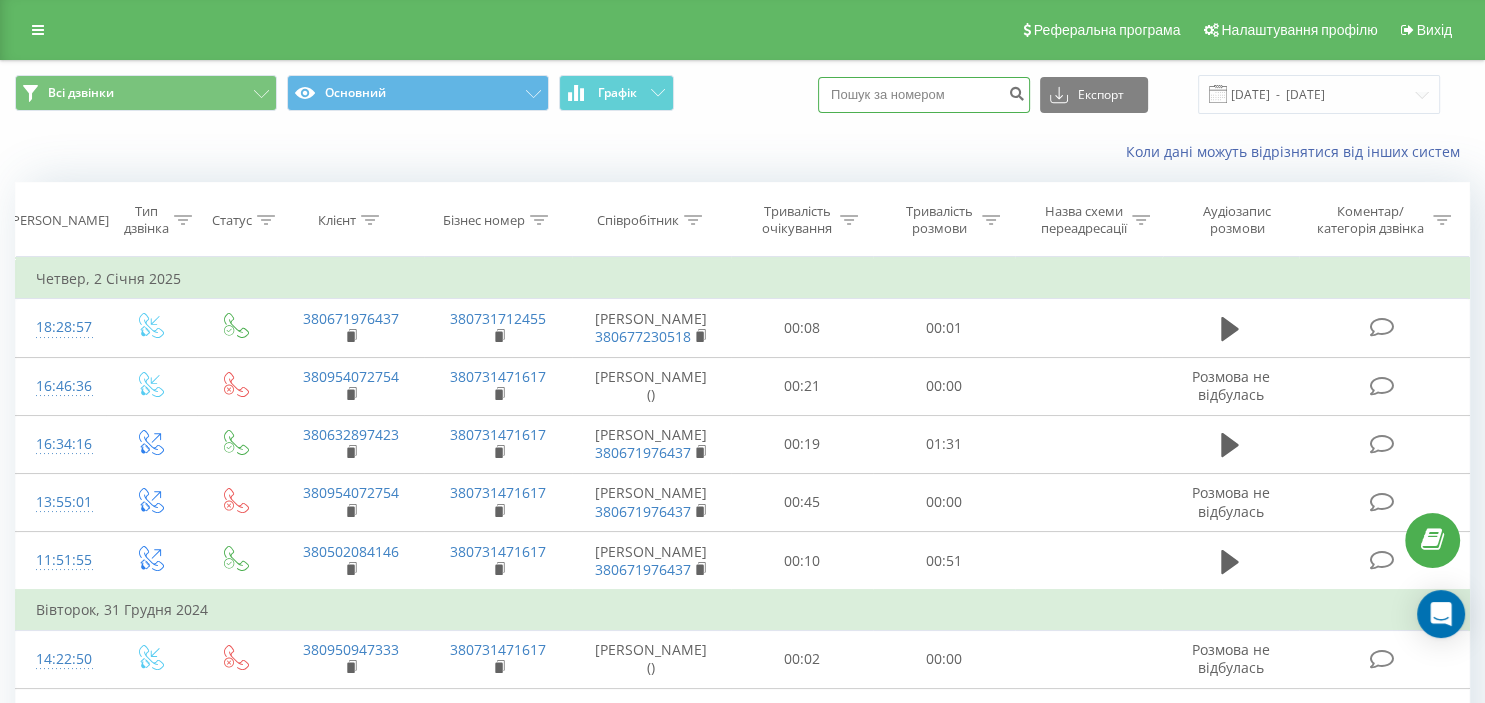 click at bounding box center (924, 95) 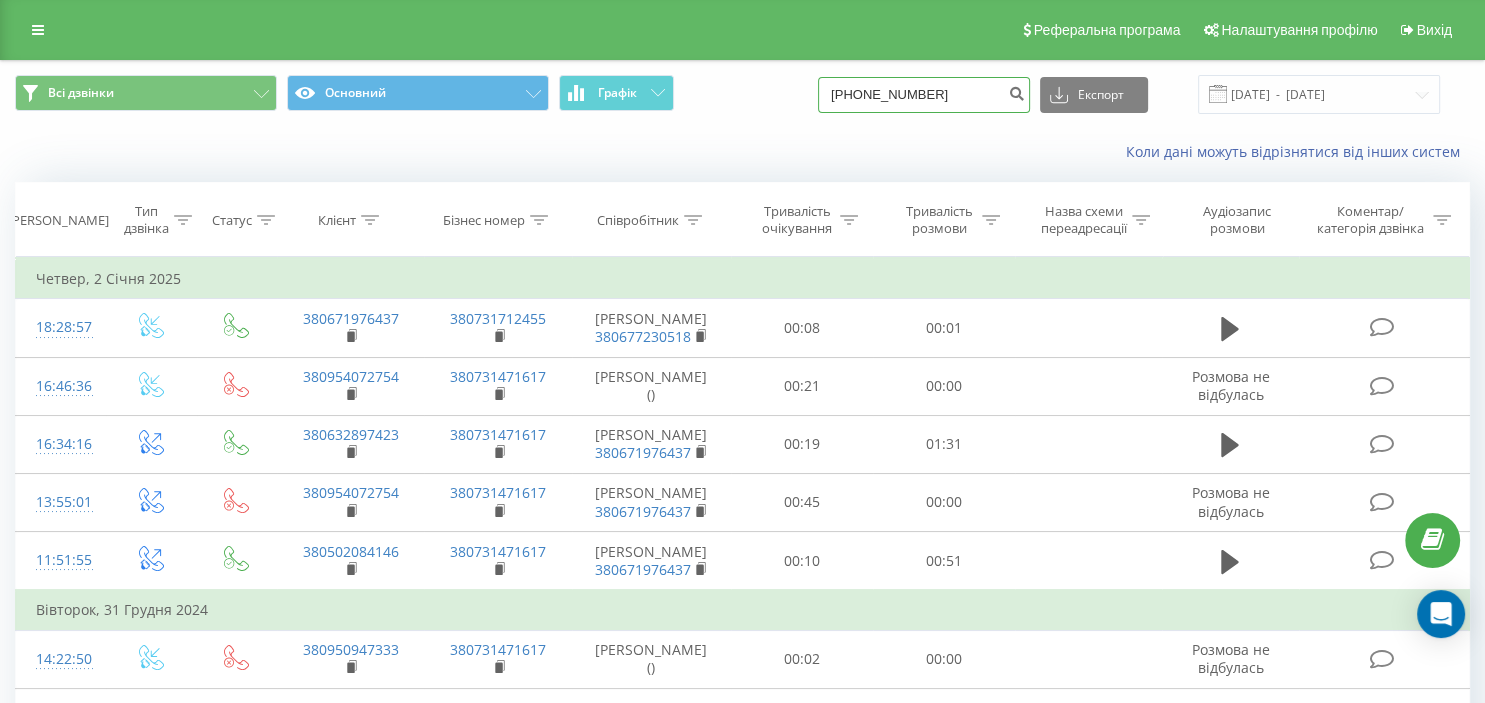 click on "38(095)412 59 91" at bounding box center (924, 95) 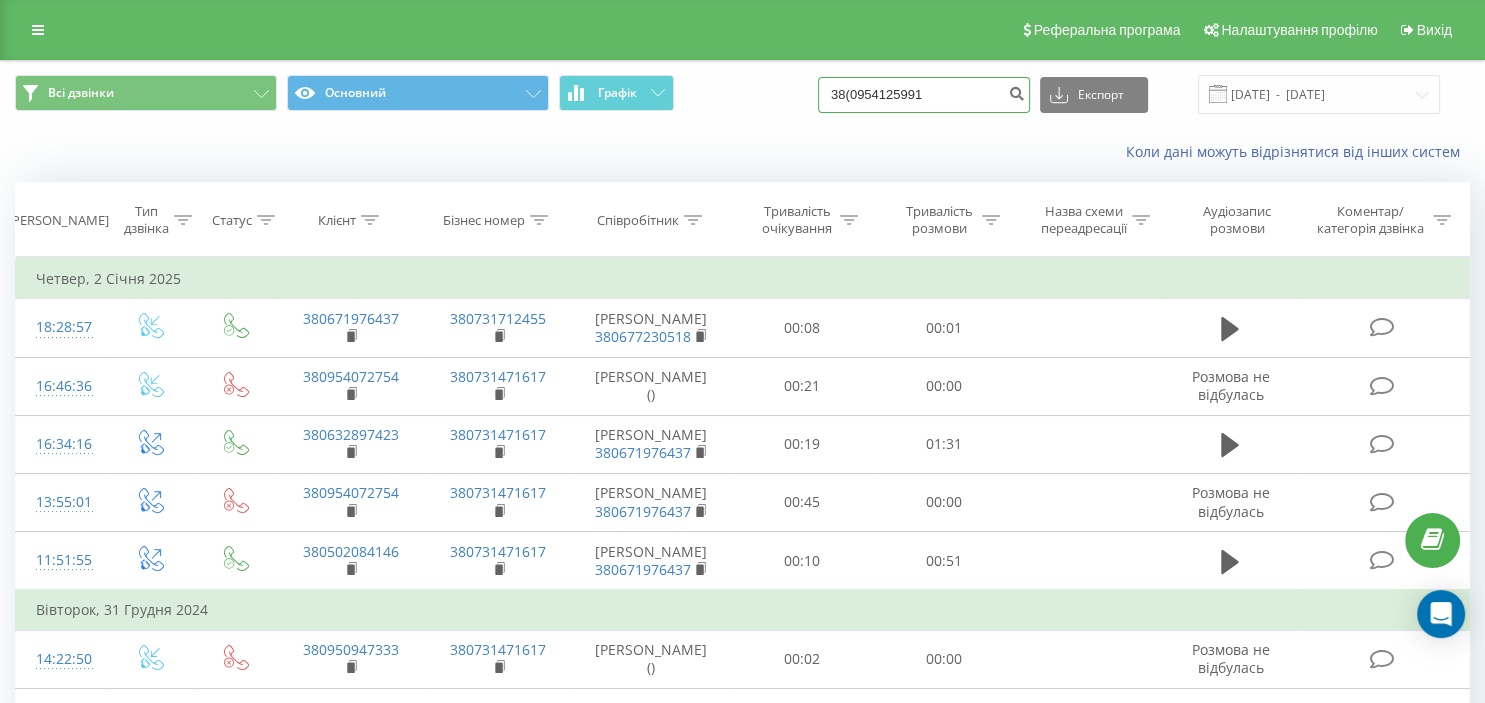 click on "38(0954125991" at bounding box center (924, 95) 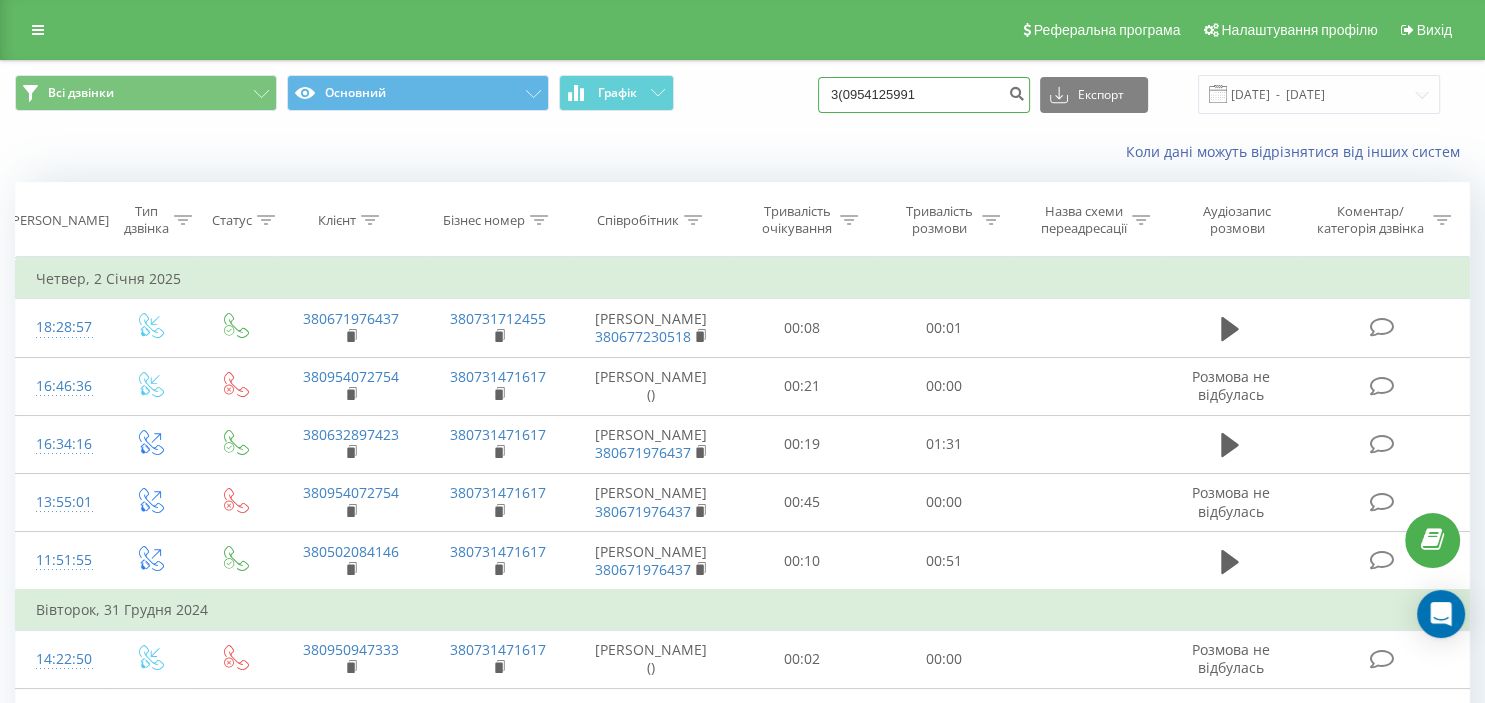 drag, startPoint x: 950, startPoint y: 94, endPoint x: 827, endPoint y: 105, distance: 123.49089 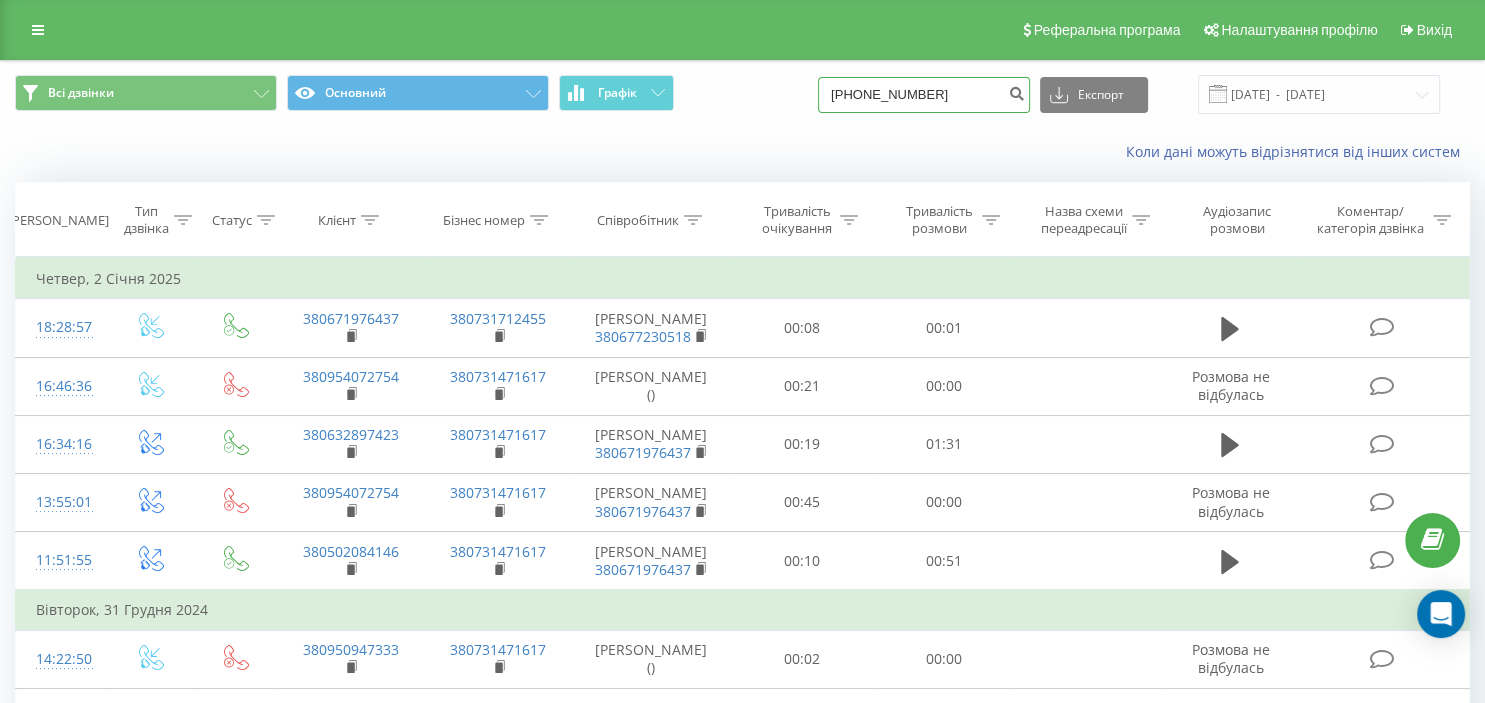 click on "38(095)412 59 91" at bounding box center [924, 95] 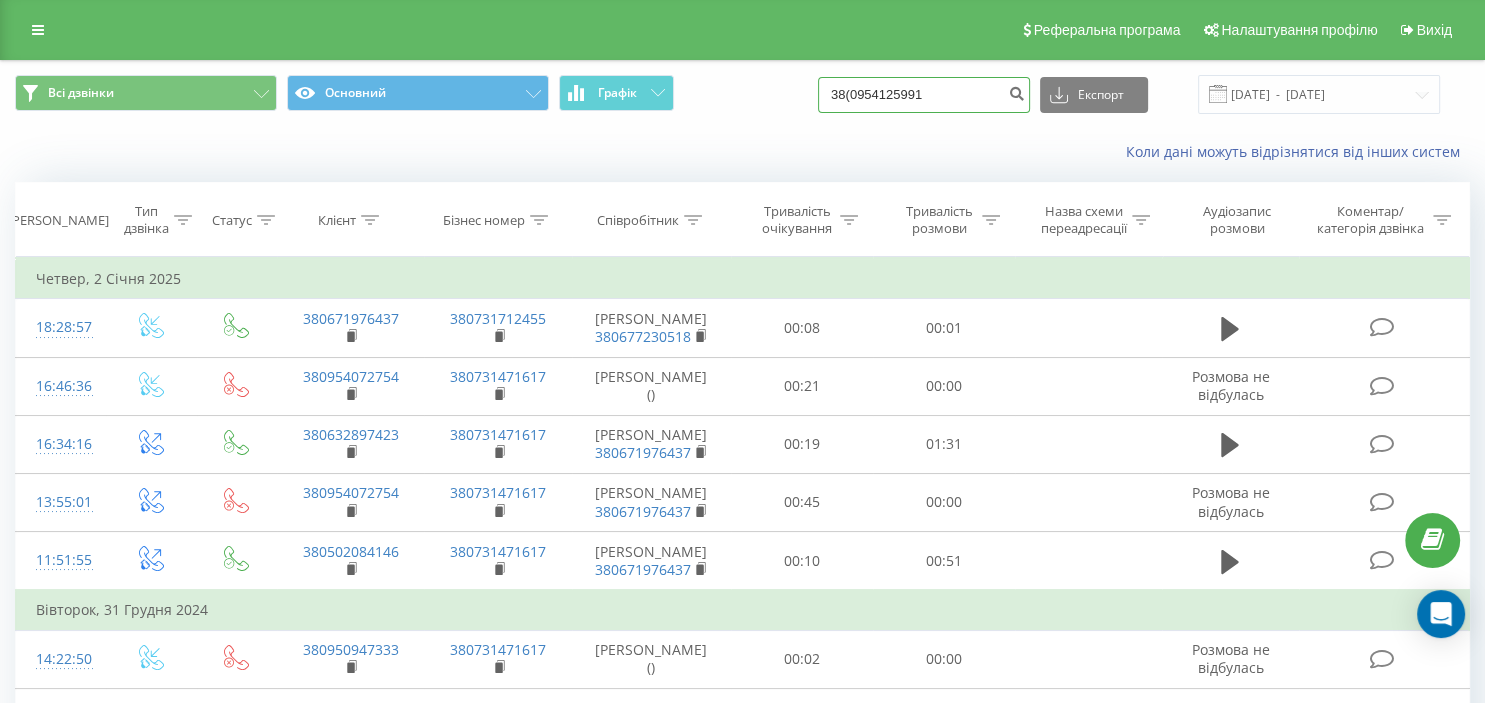 click on "38(0954125991" at bounding box center (924, 95) 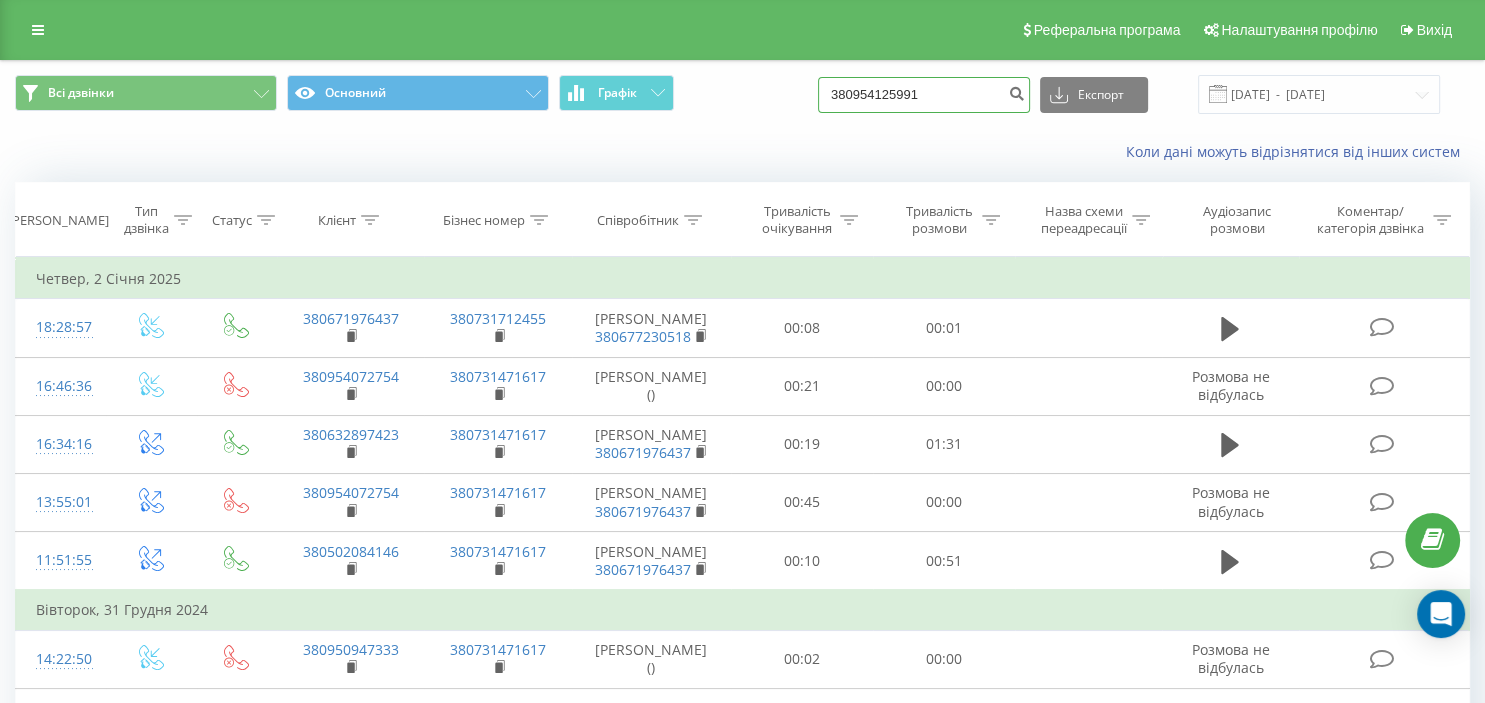 click on "380954125991" at bounding box center [924, 95] 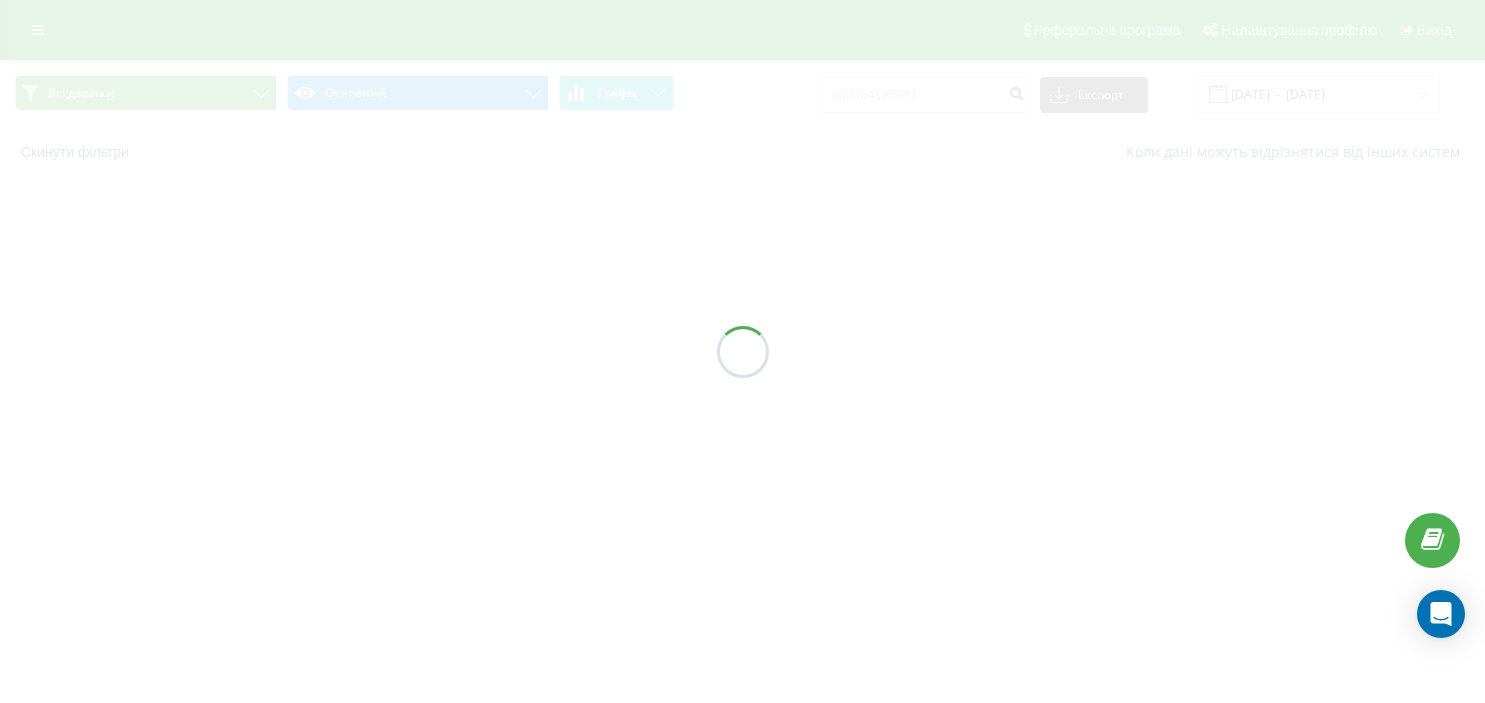 scroll, scrollTop: 0, scrollLeft: 0, axis: both 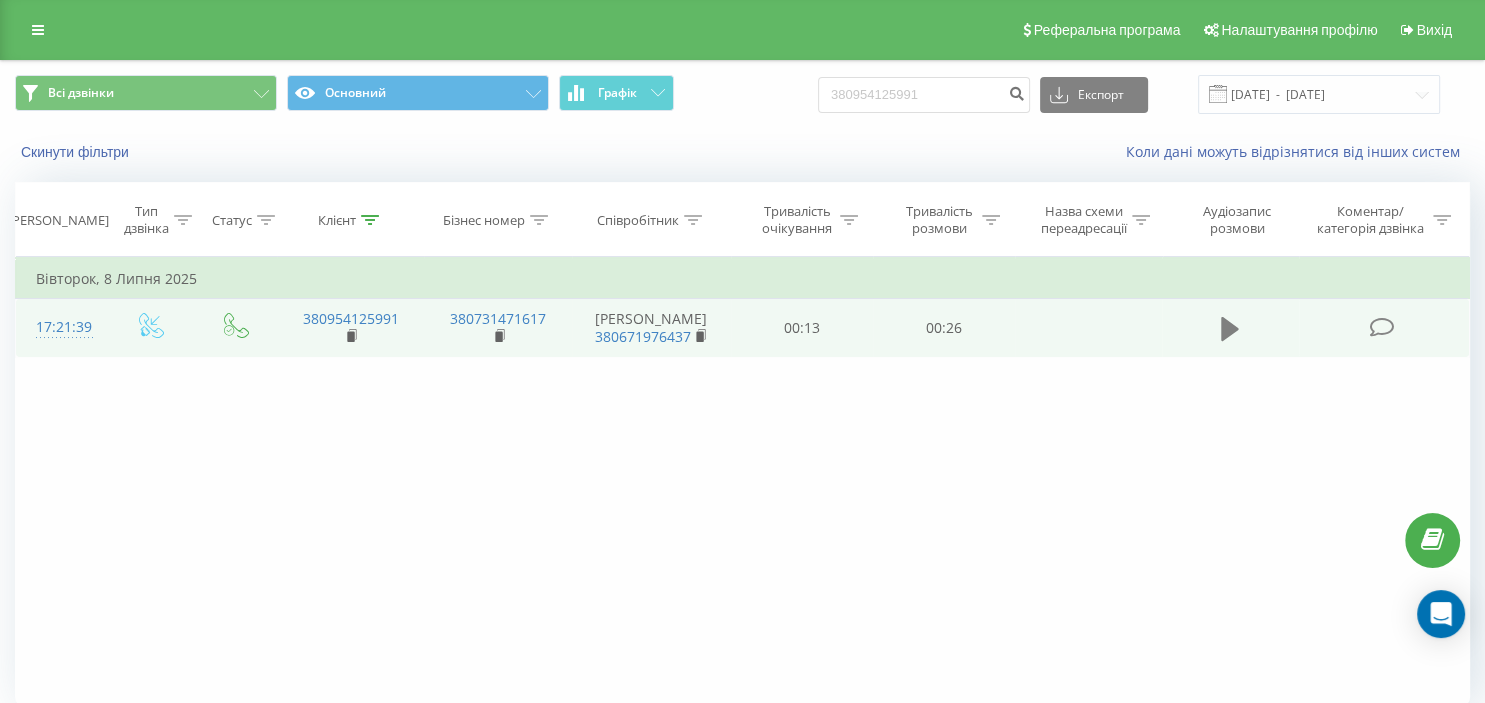 click 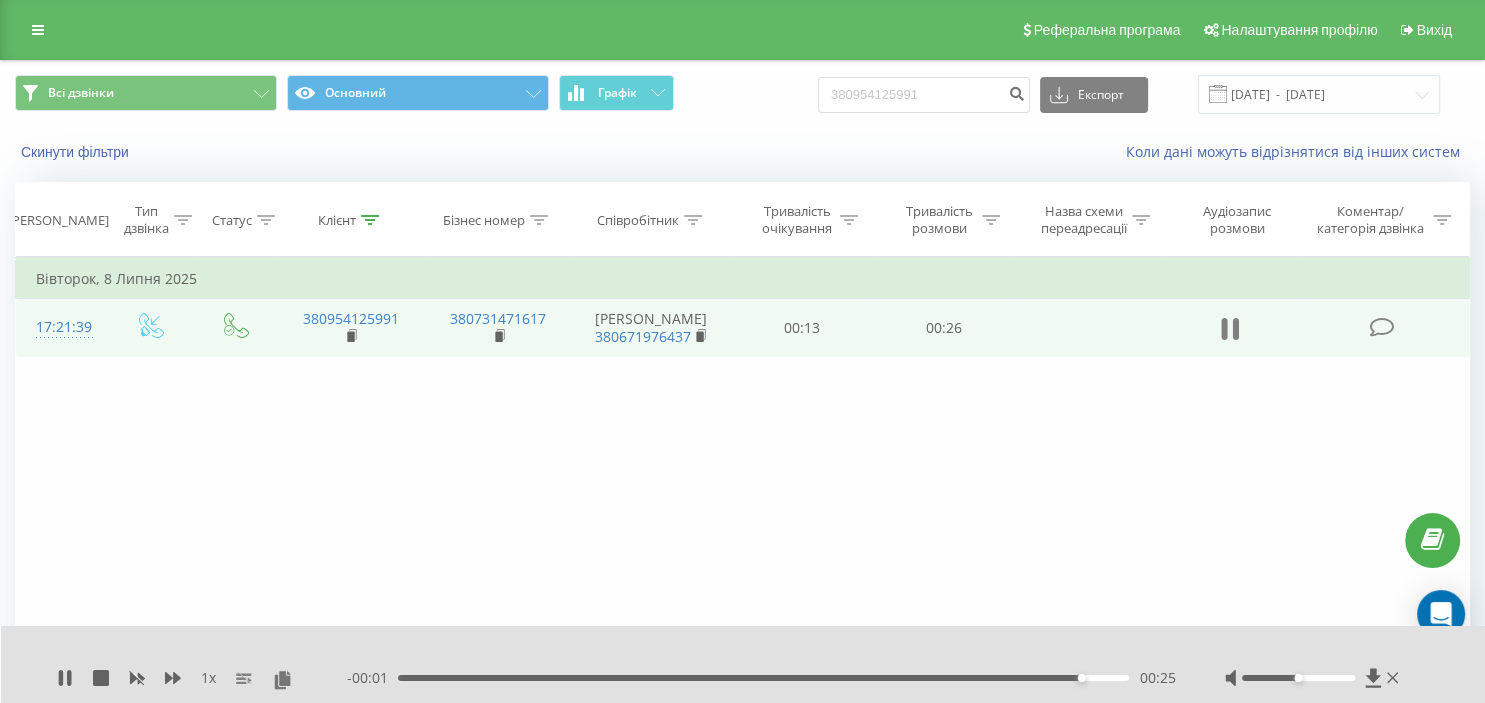 click 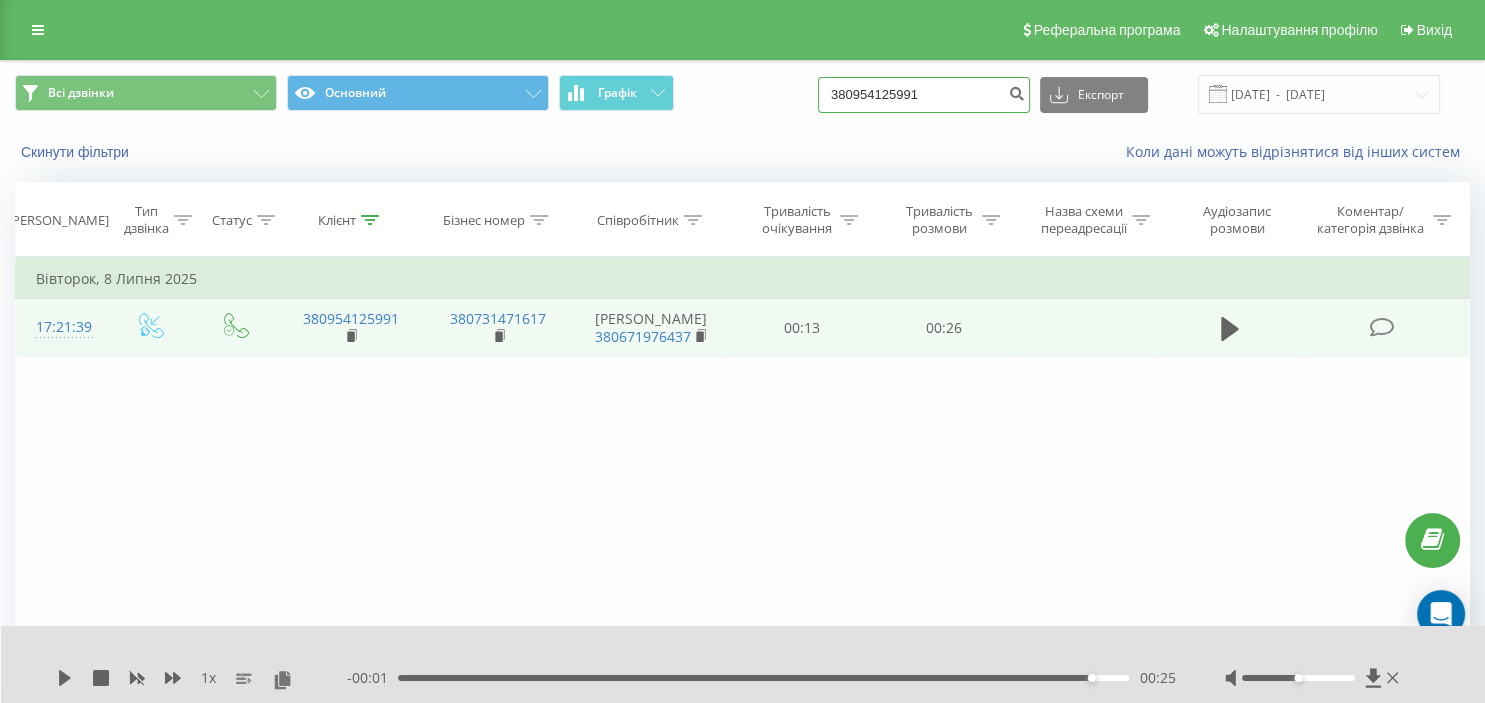 drag, startPoint x: 954, startPoint y: 92, endPoint x: 810, endPoint y: 74, distance: 145.12064 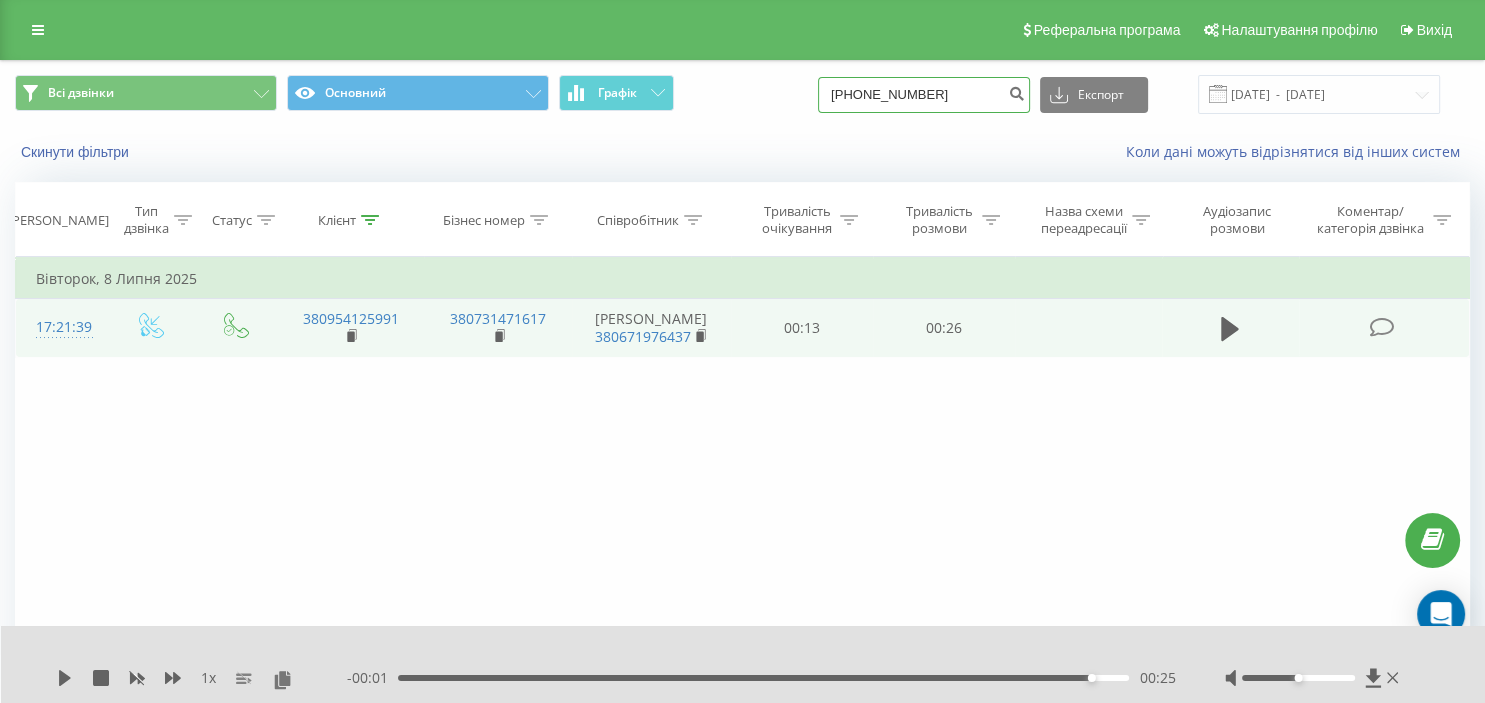 click on "38(073)466 15 58" at bounding box center [924, 95] 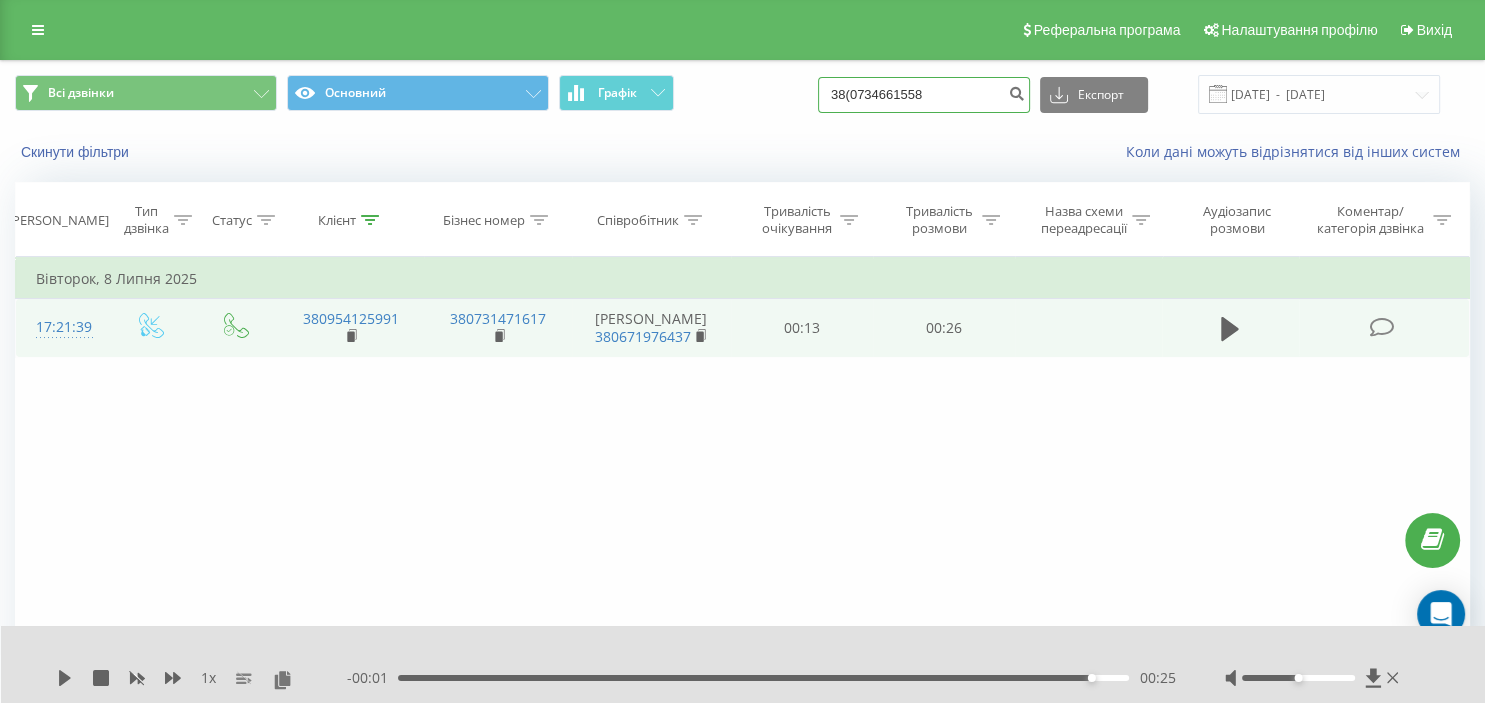 click on "38(0734661558" at bounding box center [924, 95] 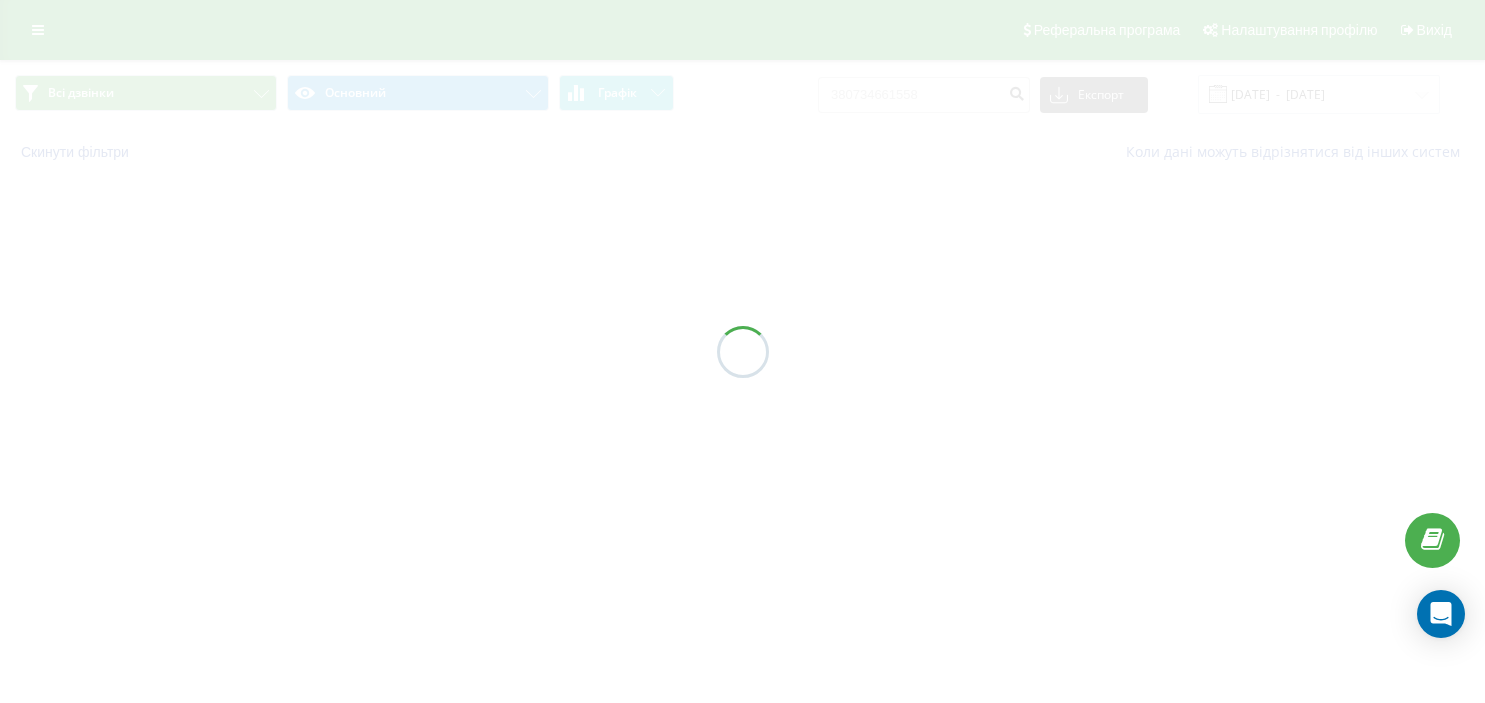 scroll, scrollTop: 0, scrollLeft: 0, axis: both 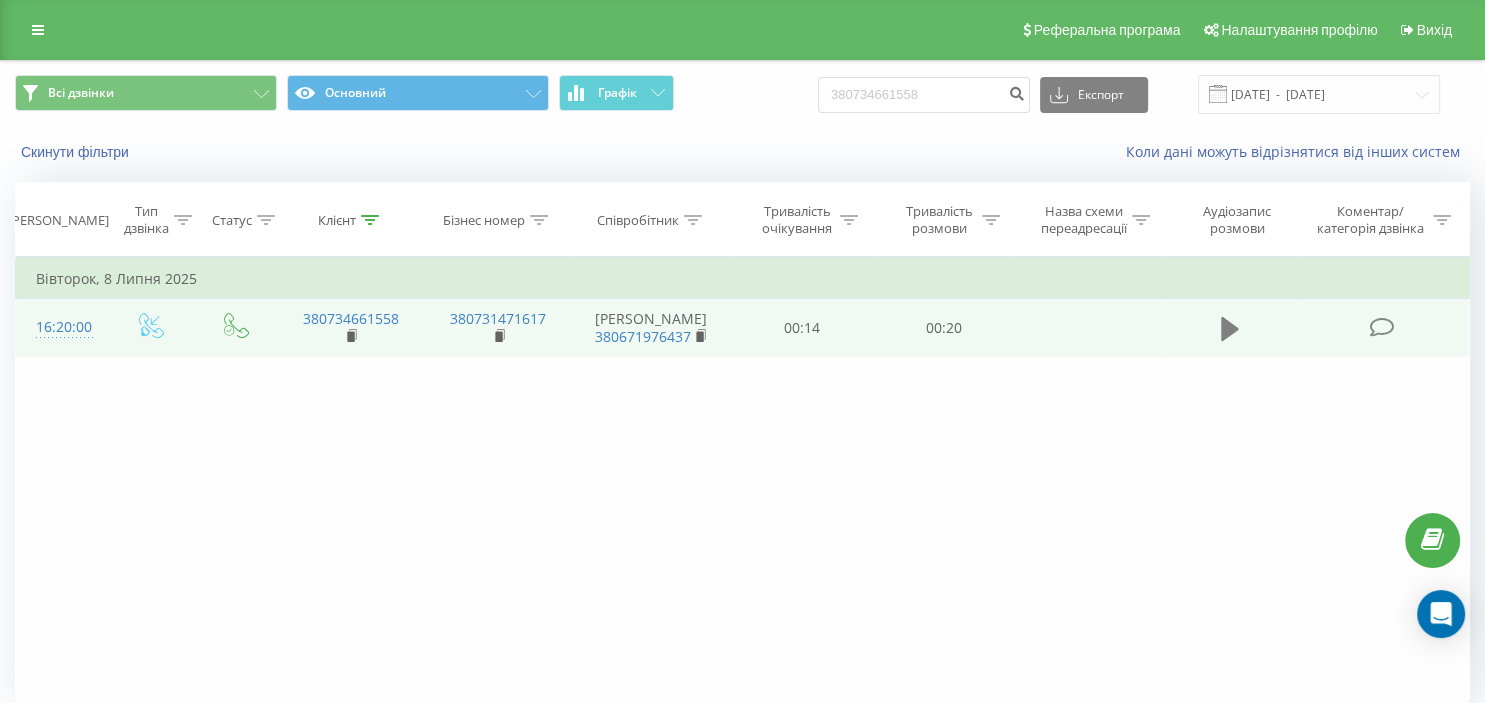 click 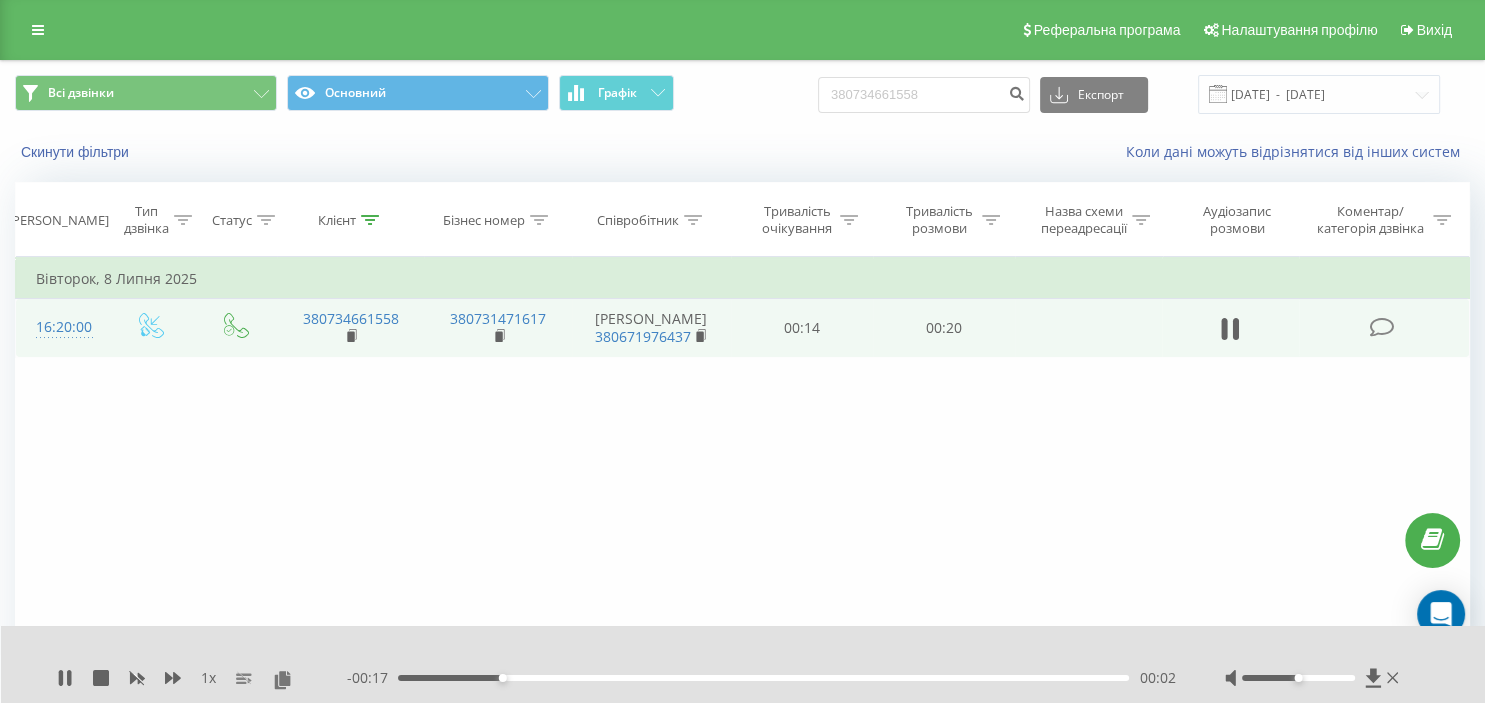 click at bounding box center (1298, 678) 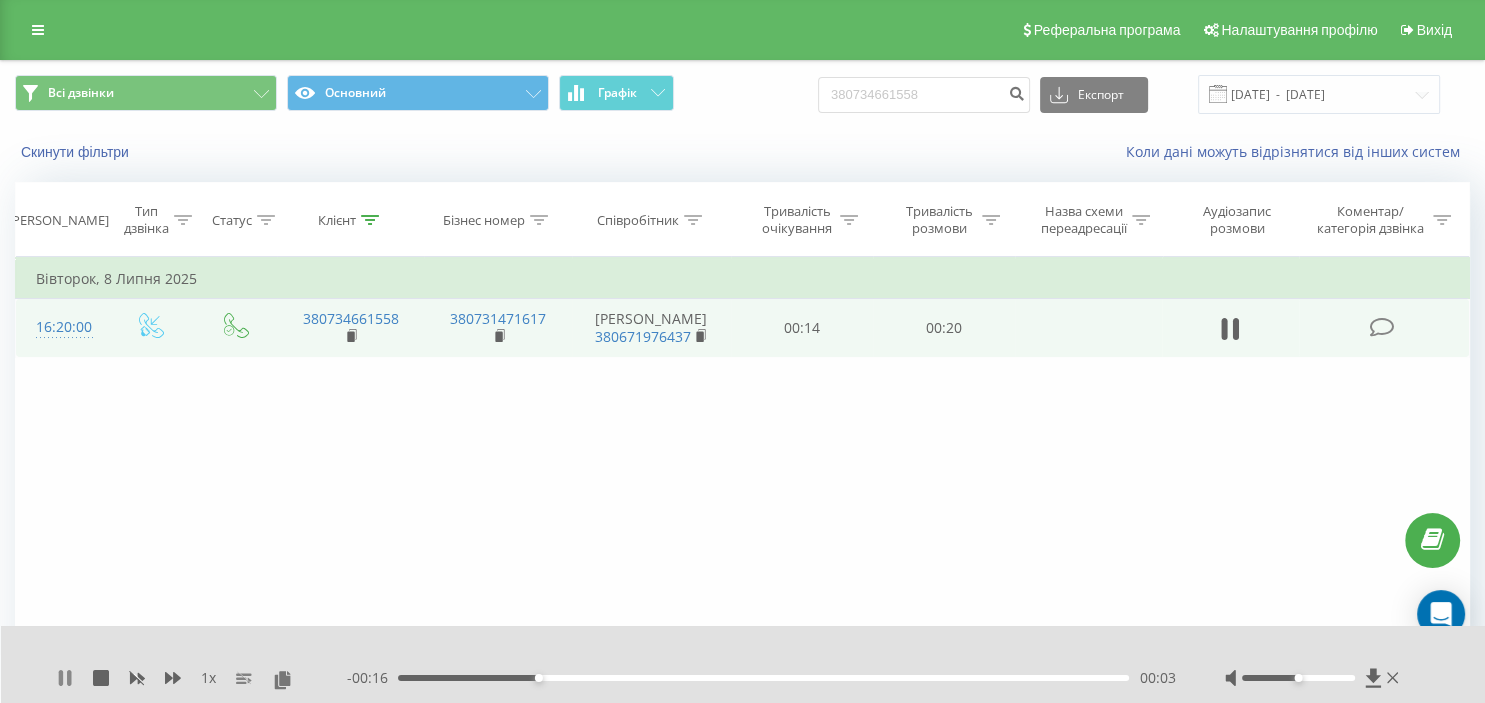 click 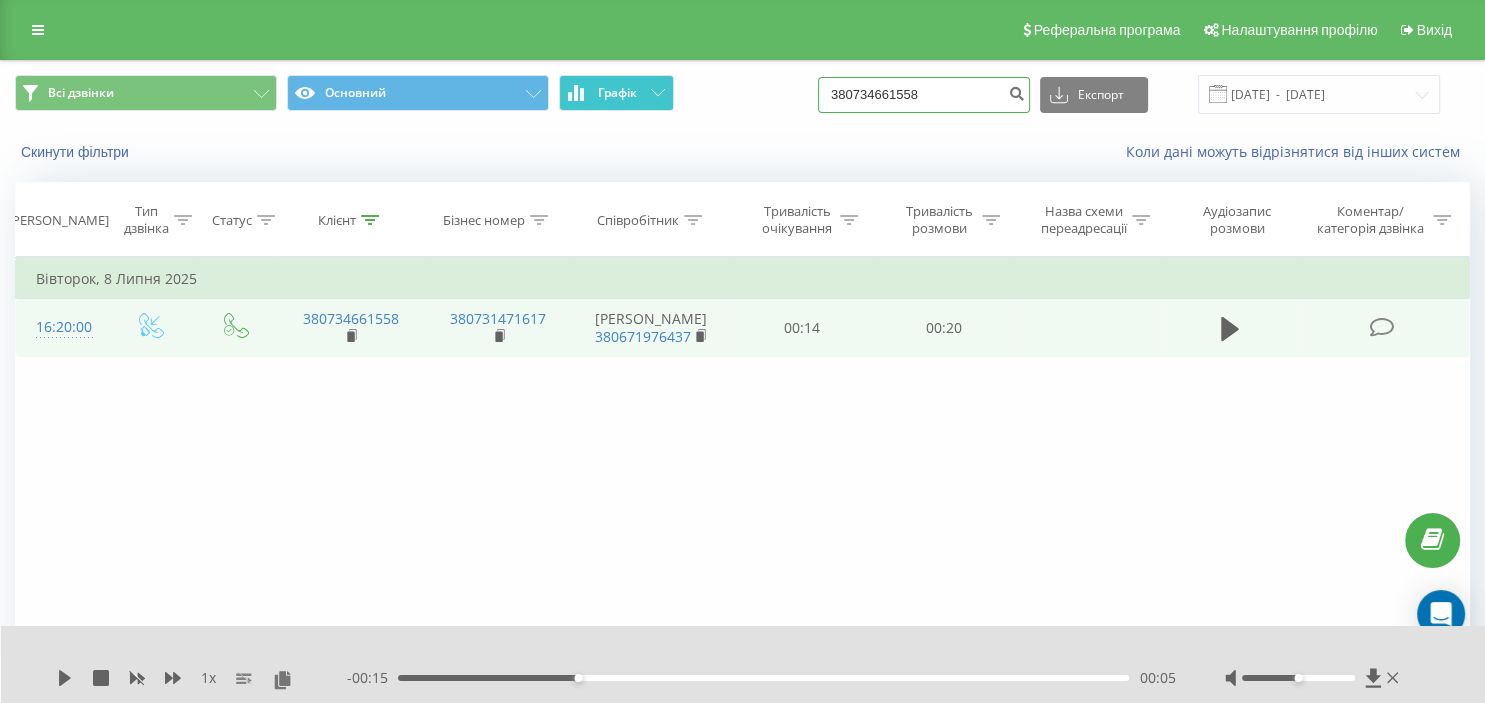 drag, startPoint x: 961, startPoint y: 91, endPoint x: 596, endPoint y: 83, distance: 365.08765 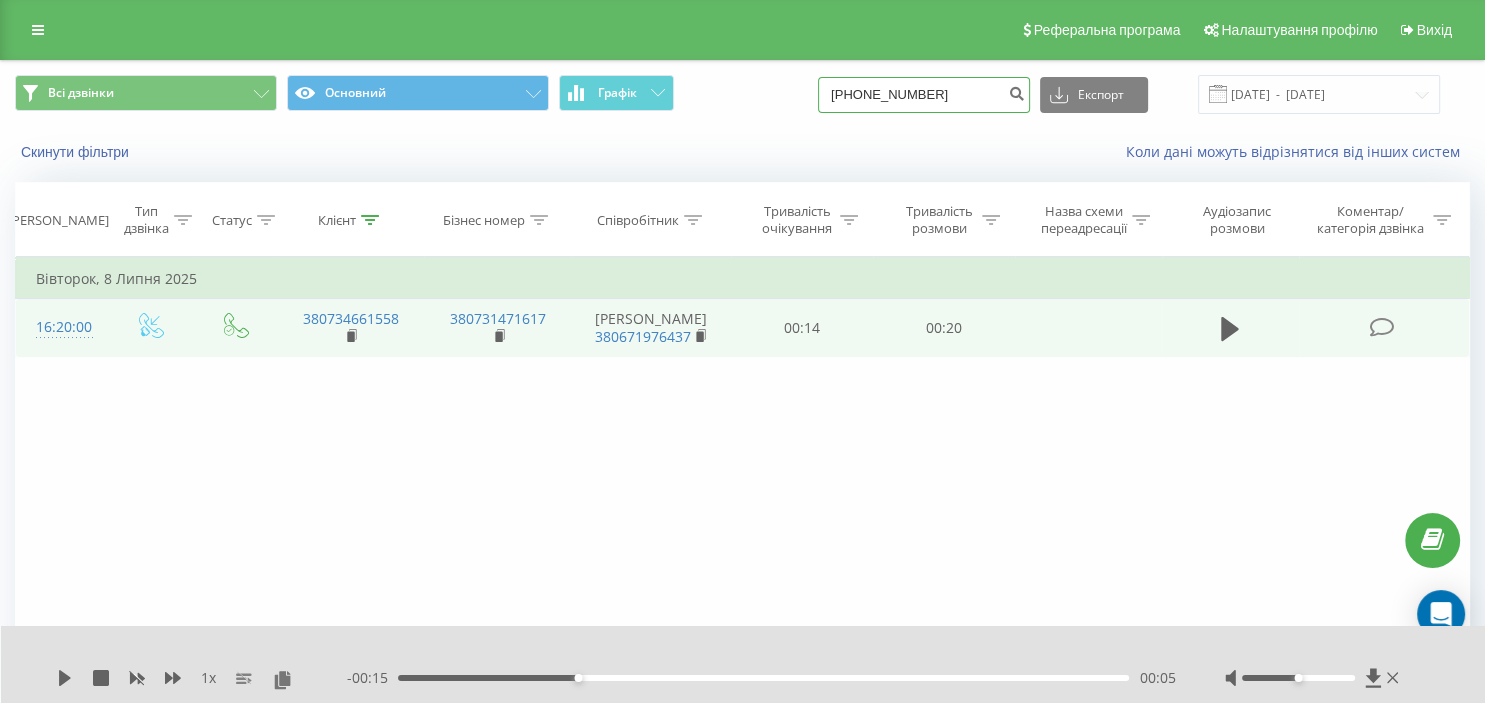 click on "38(068)839 98 08" at bounding box center [924, 95] 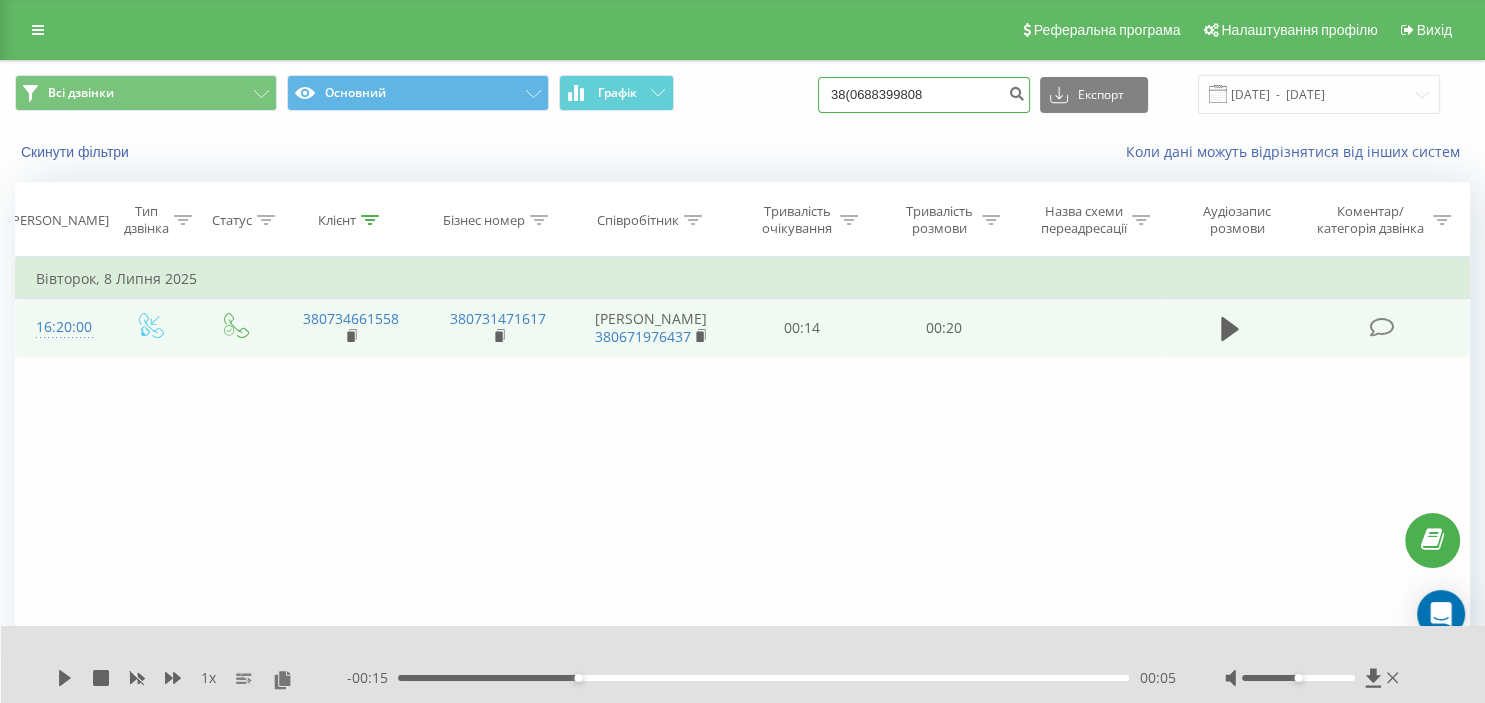 click on "38(0688399808" at bounding box center [924, 95] 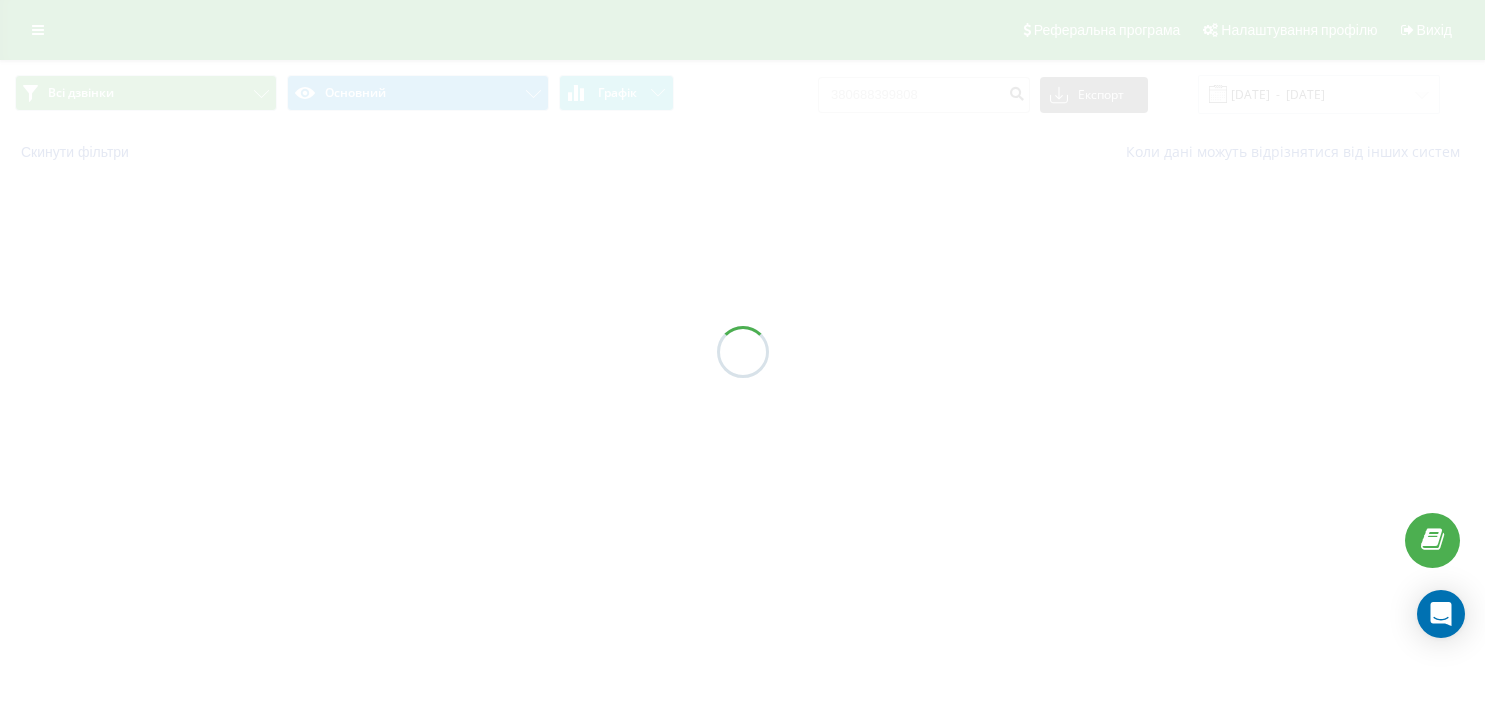 scroll, scrollTop: 0, scrollLeft: 0, axis: both 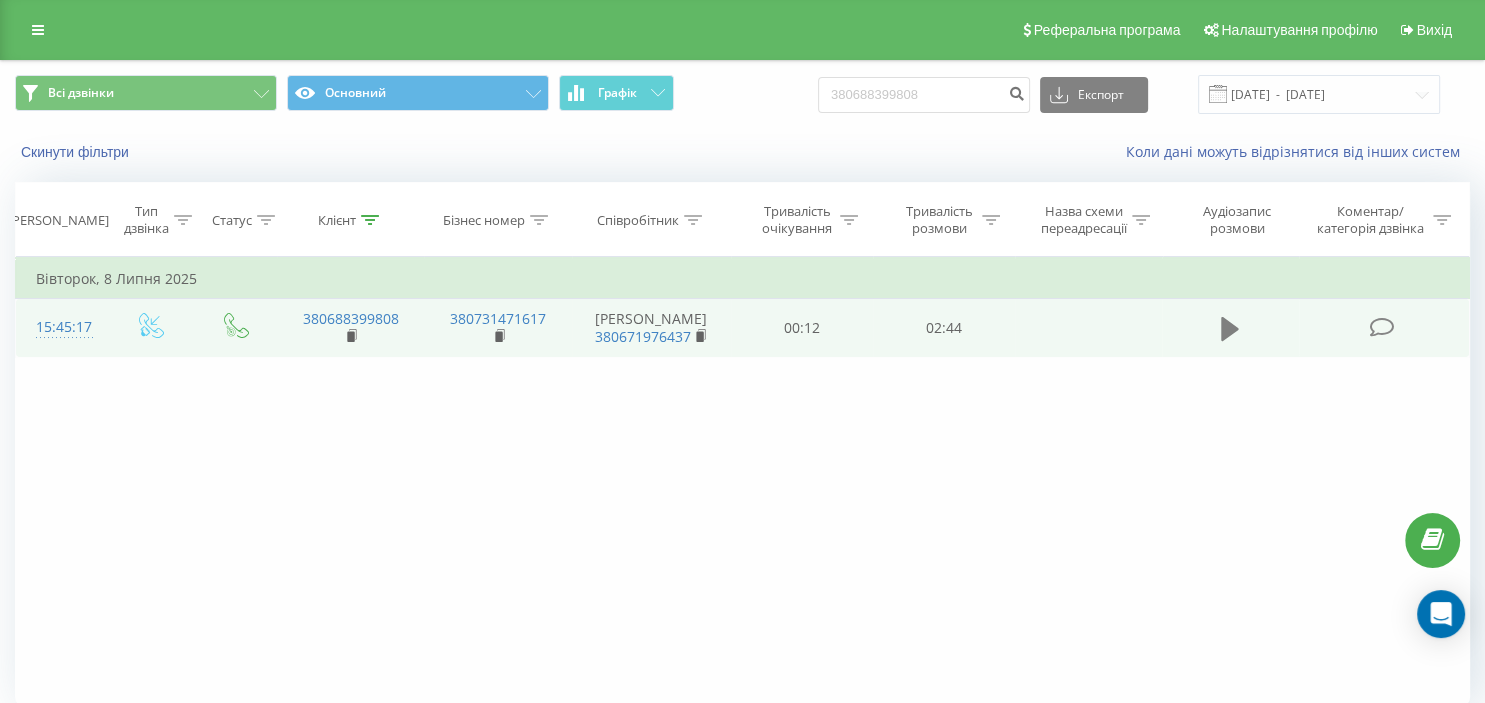 click 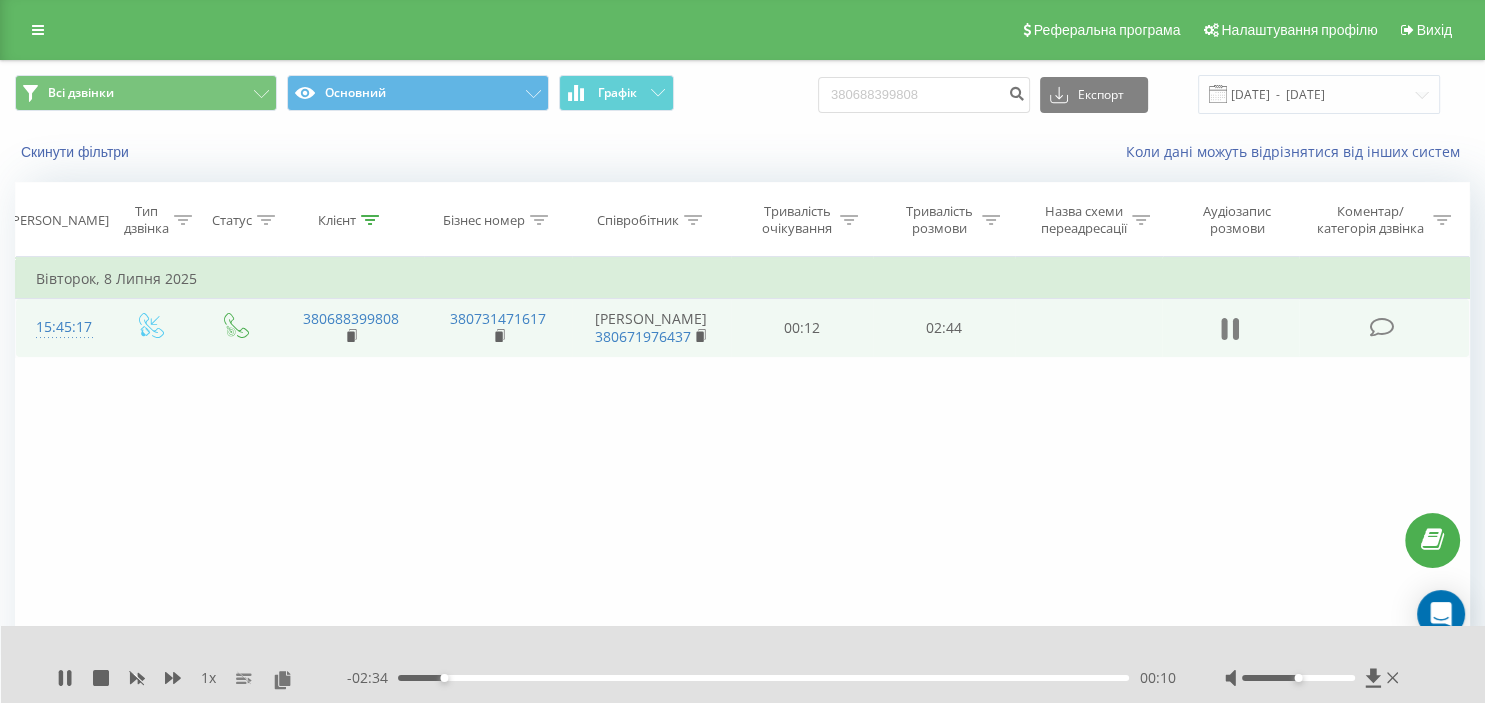 click 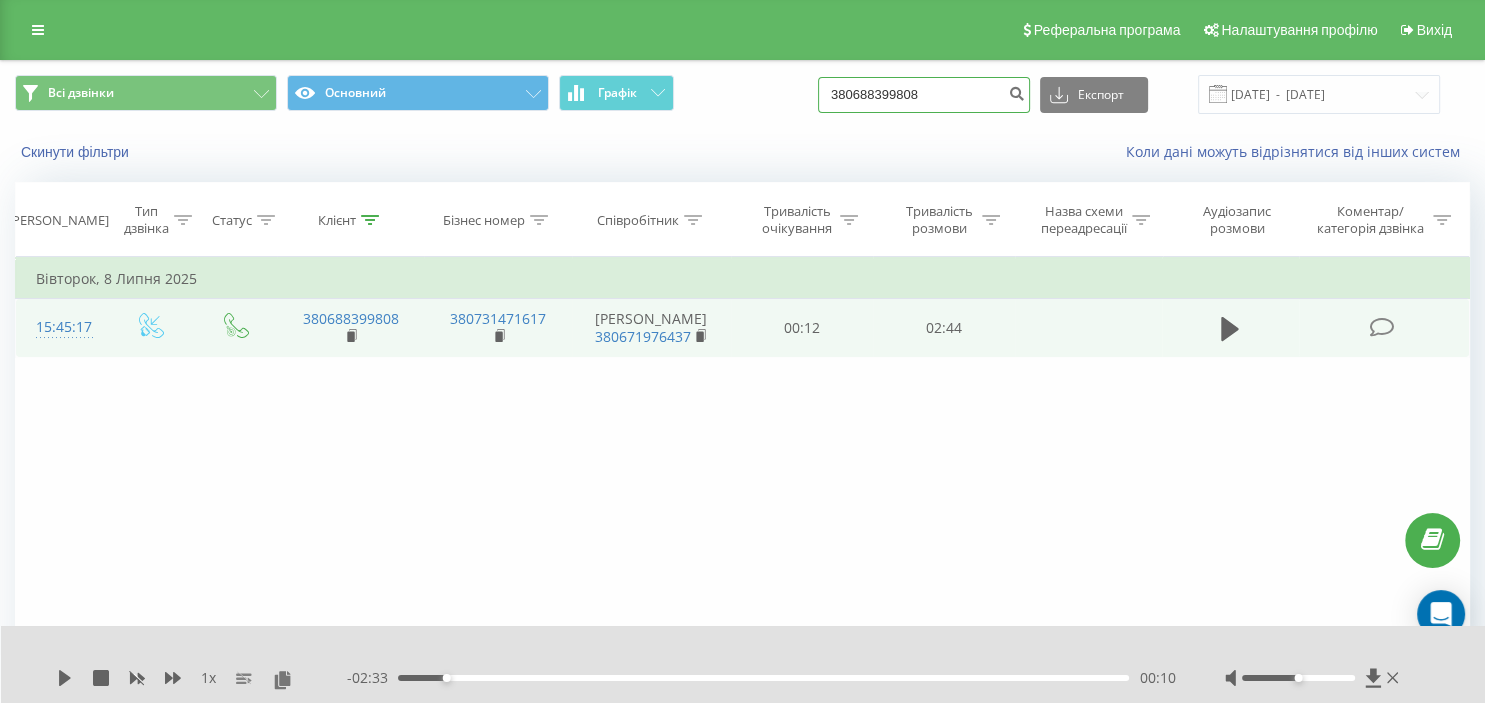 drag, startPoint x: 931, startPoint y: 90, endPoint x: 775, endPoint y: 75, distance: 156.7195 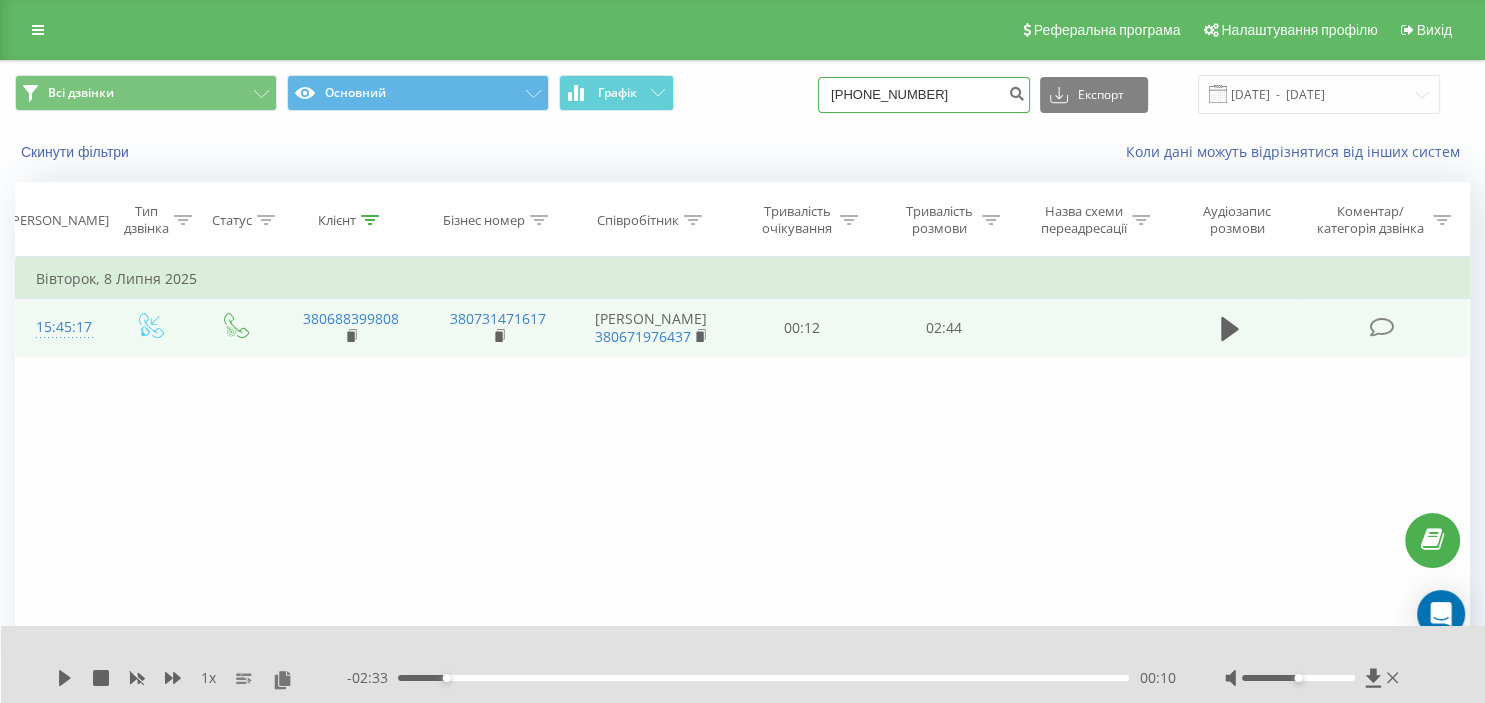 click on "38(099)306 66 43" at bounding box center (924, 95) 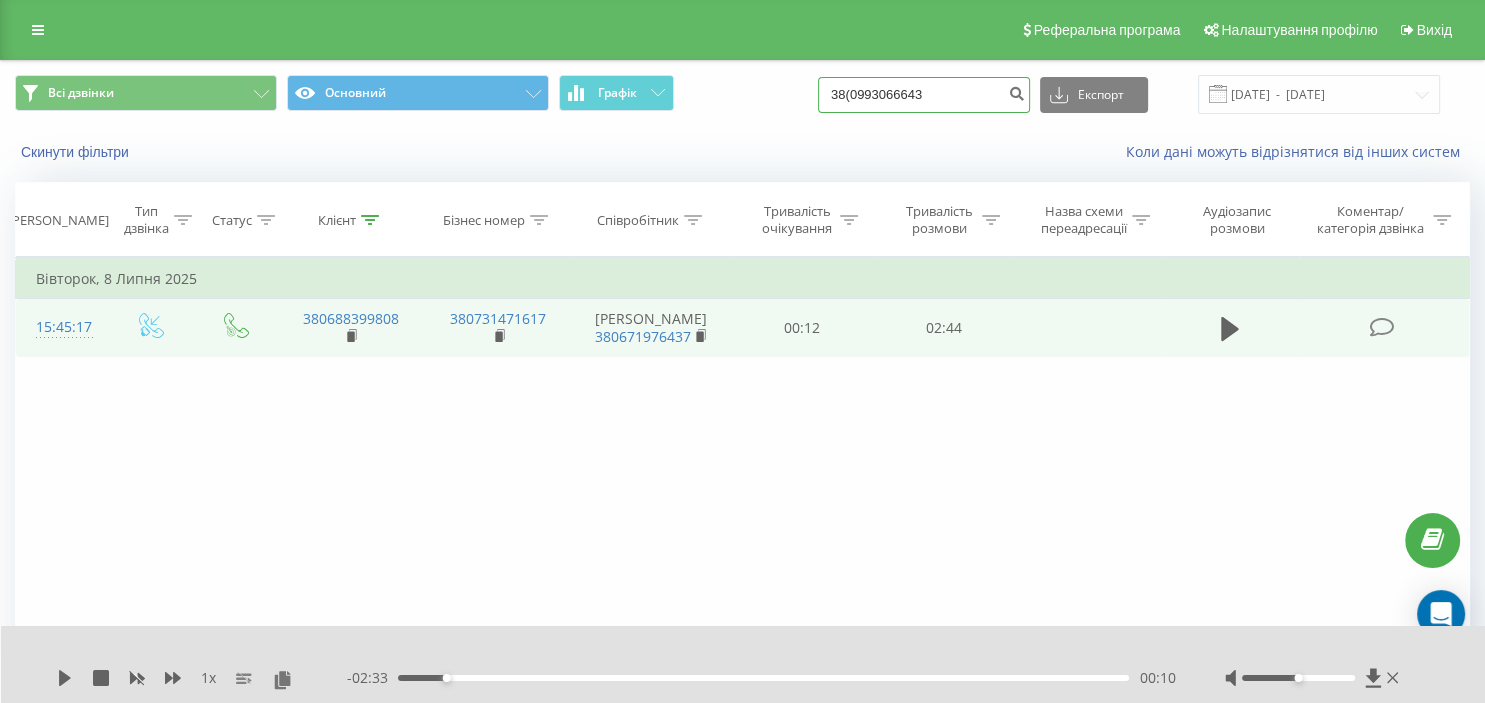 click on "38(0993066643" at bounding box center [924, 95] 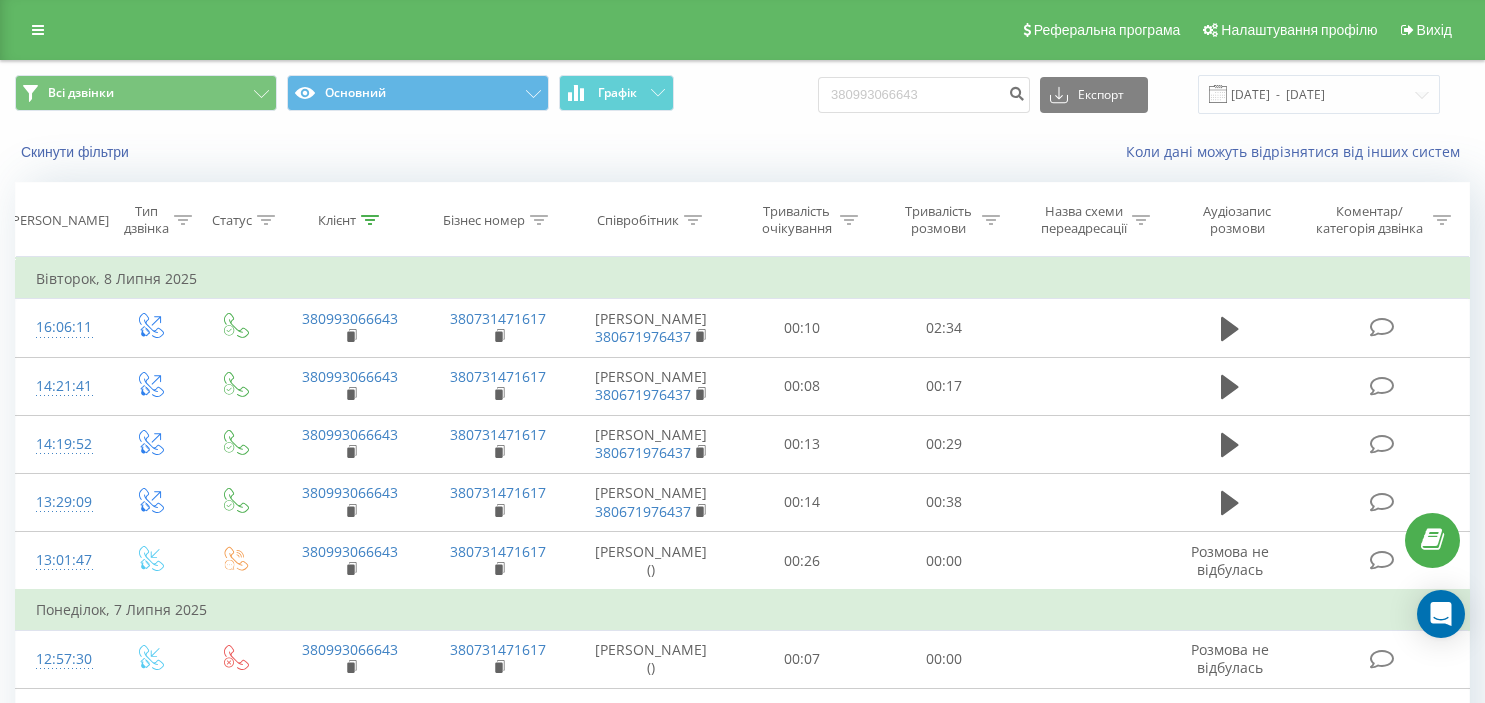 scroll, scrollTop: 0, scrollLeft: 0, axis: both 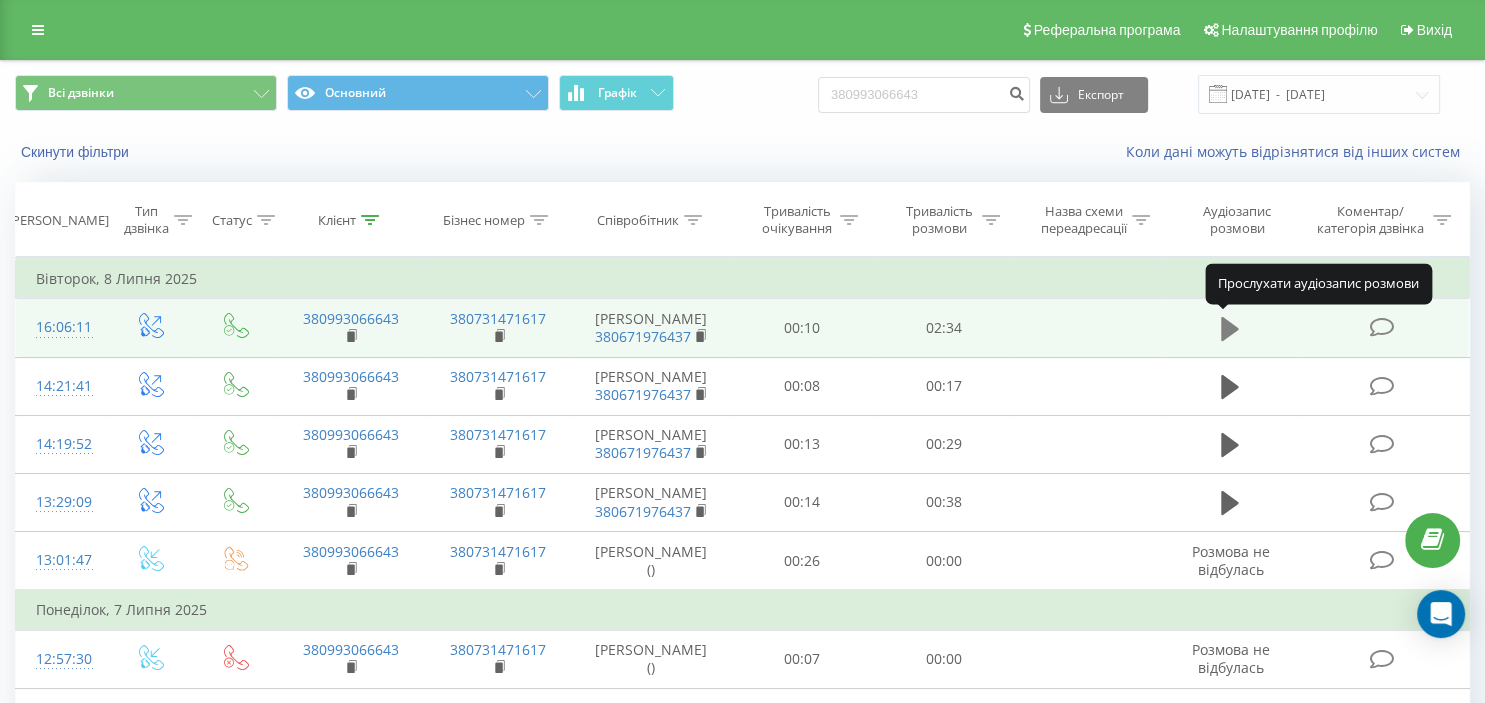 click 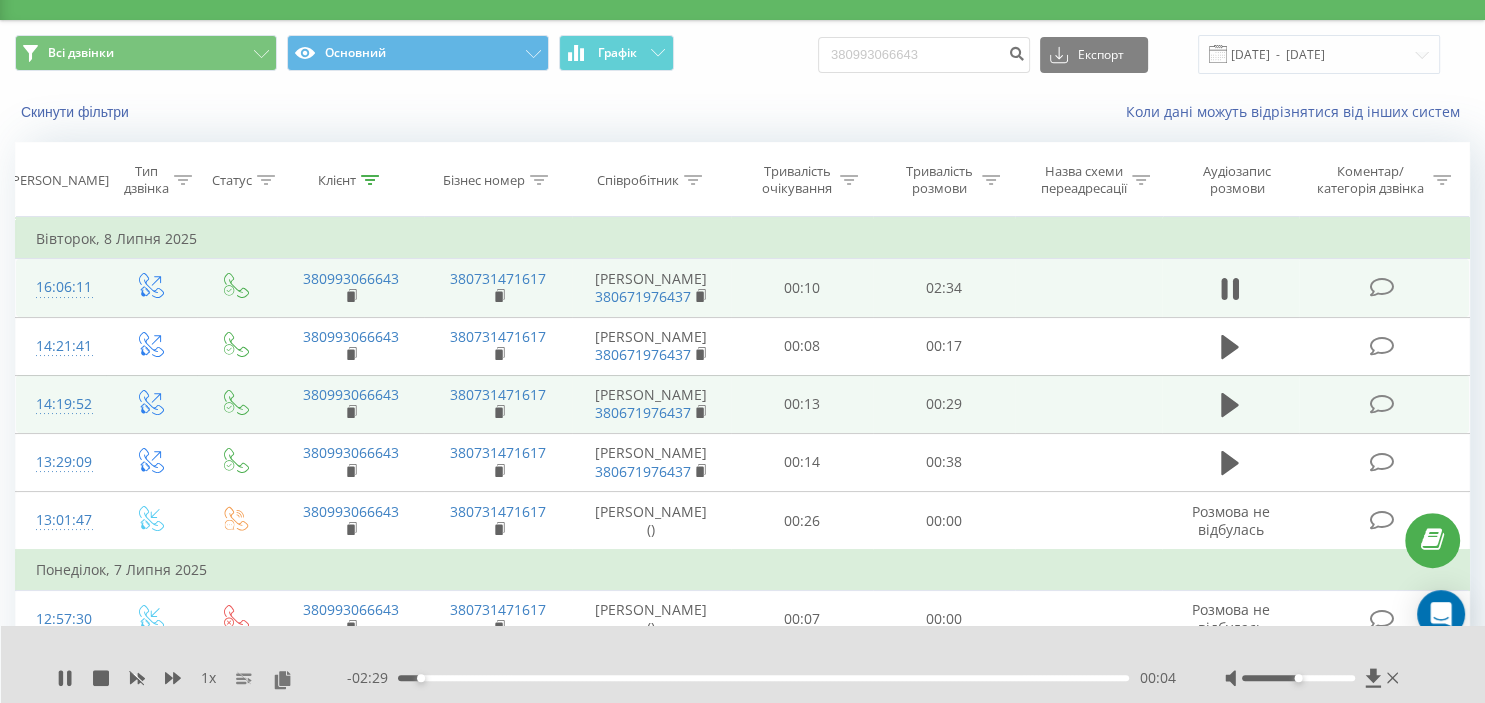scroll, scrollTop: 40, scrollLeft: 0, axis: vertical 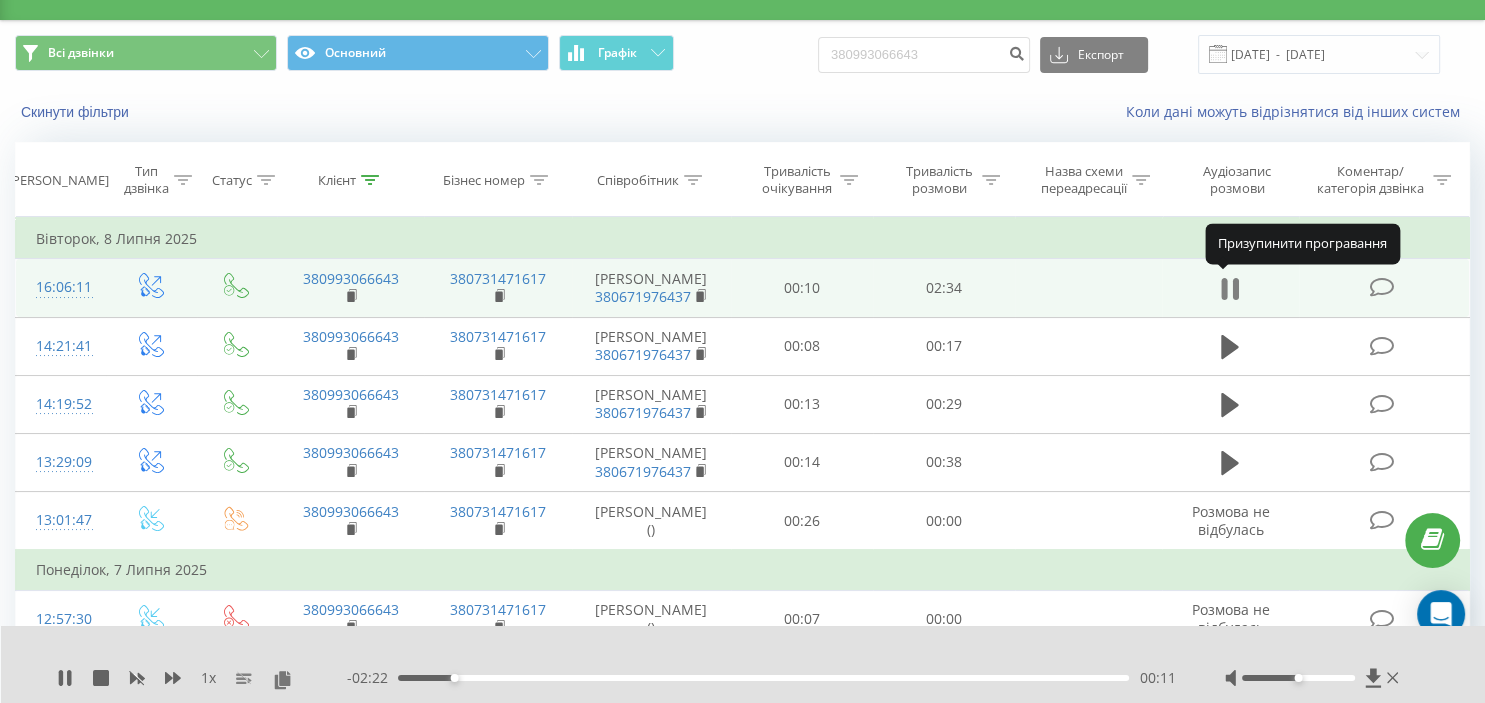 click 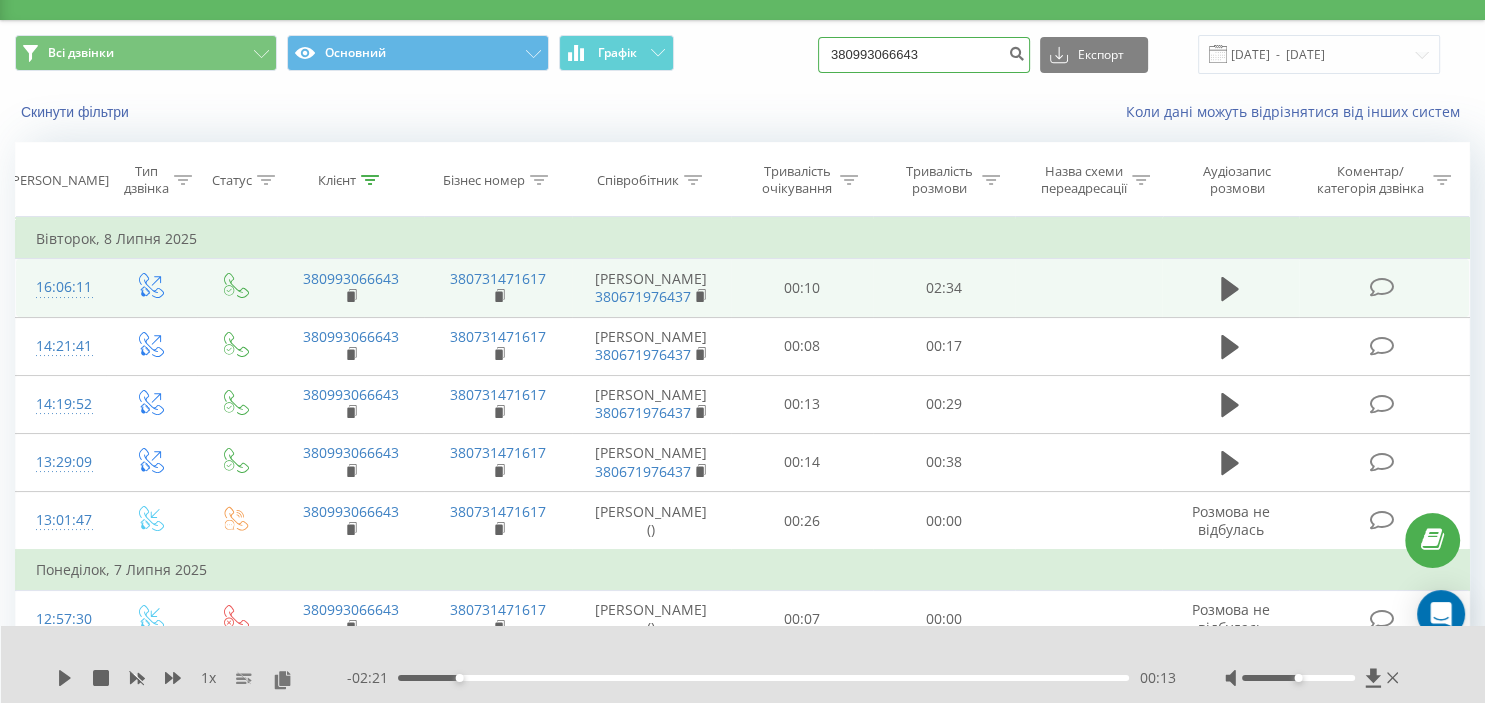 drag, startPoint x: 974, startPoint y: 60, endPoint x: 763, endPoint y: 56, distance: 211.03792 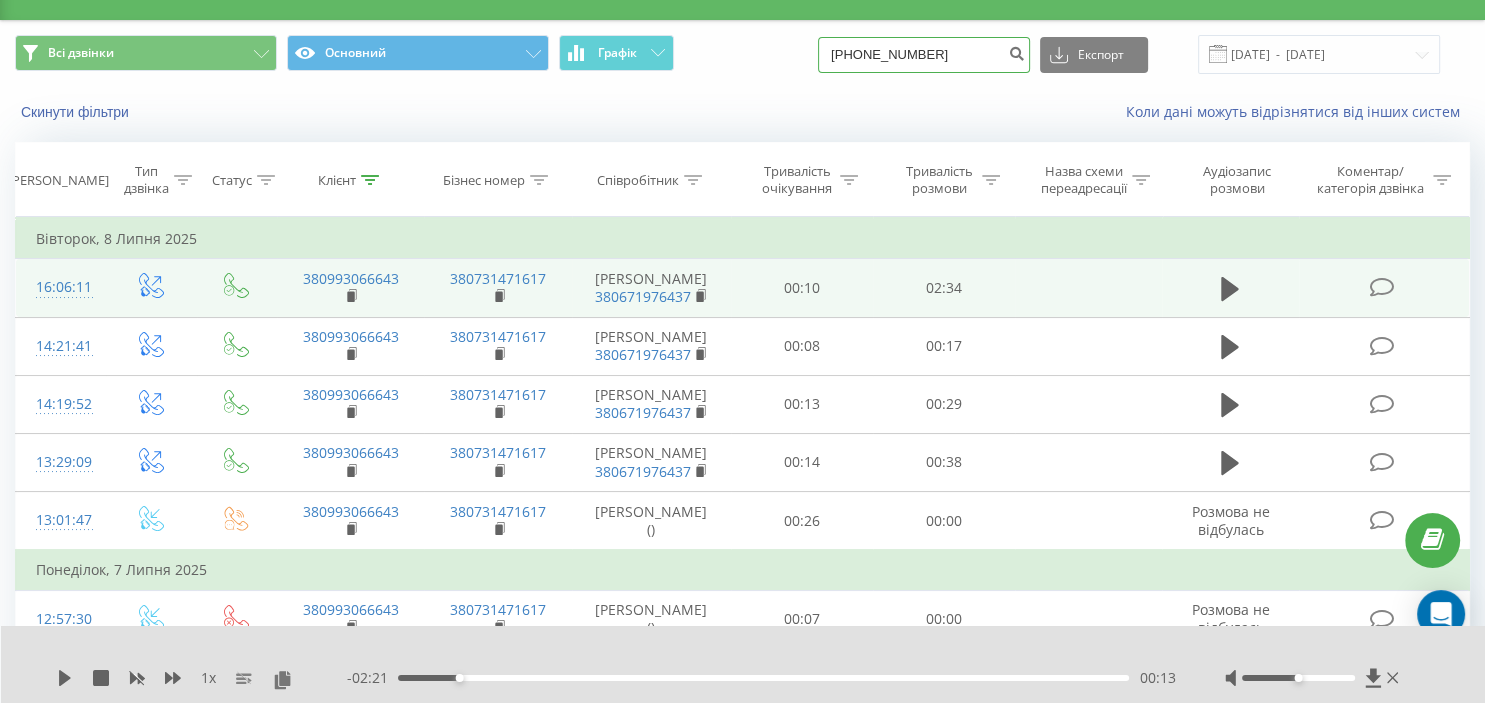 click on "[PHONE_NUMBER]" at bounding box center [924, 55] 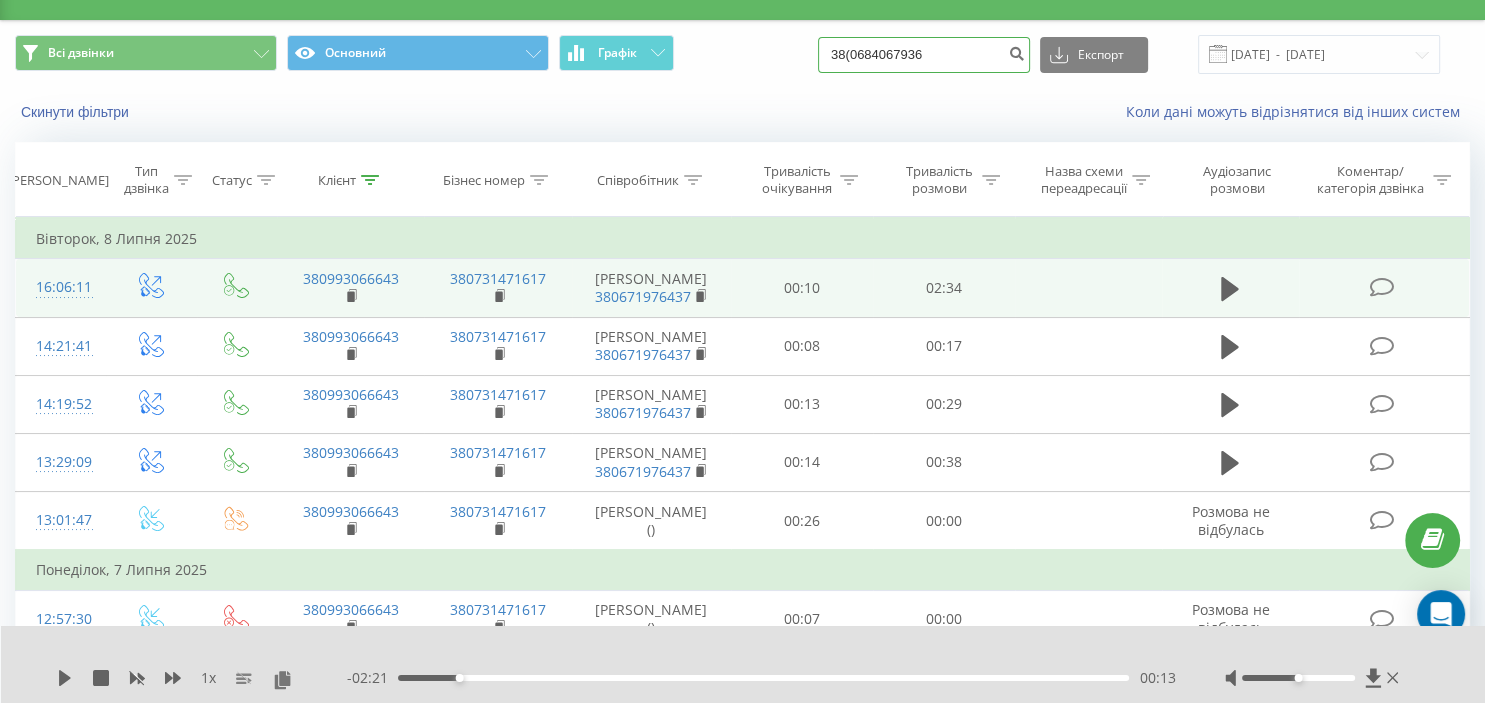 click on "38(0684067936" at bounding box center [924, 55] 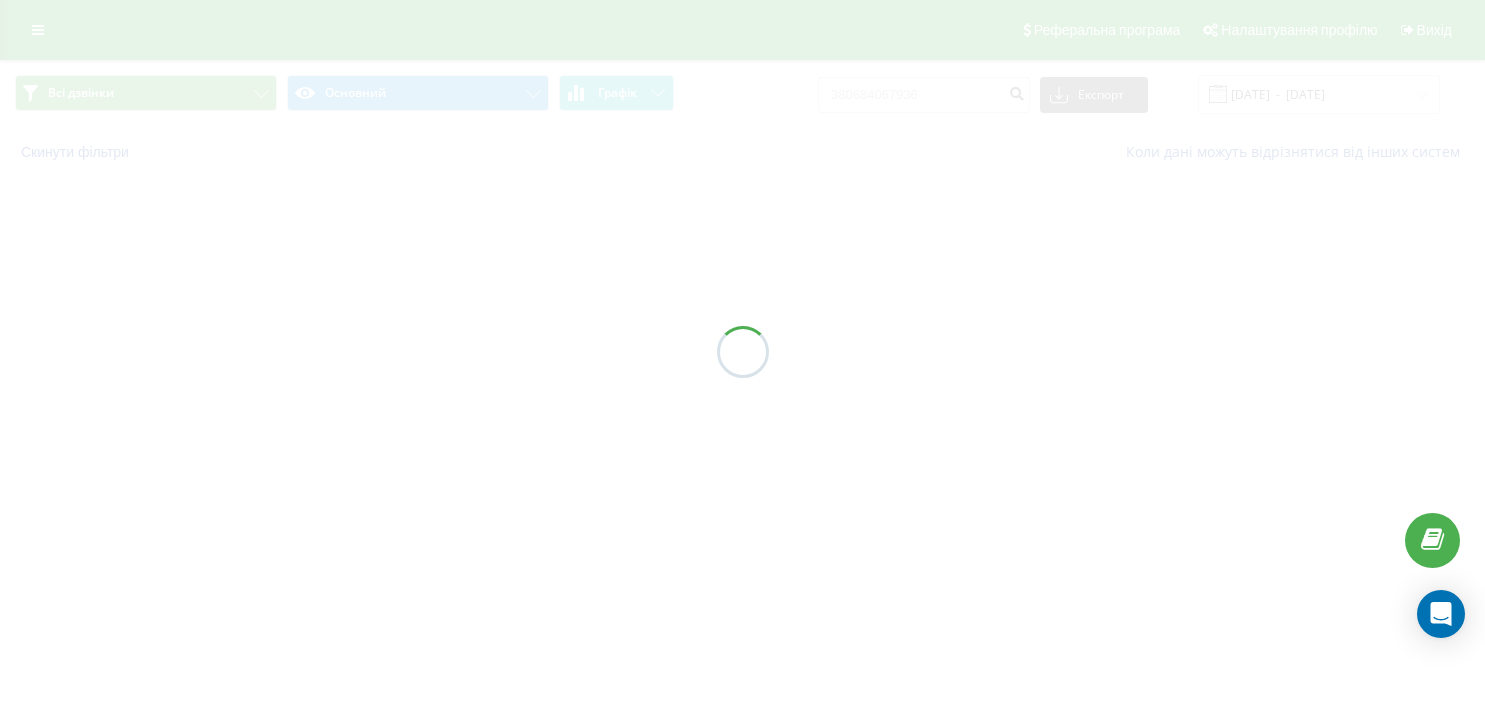 scroll, scrollTop: 0, scrollLeft: 0, axis: both 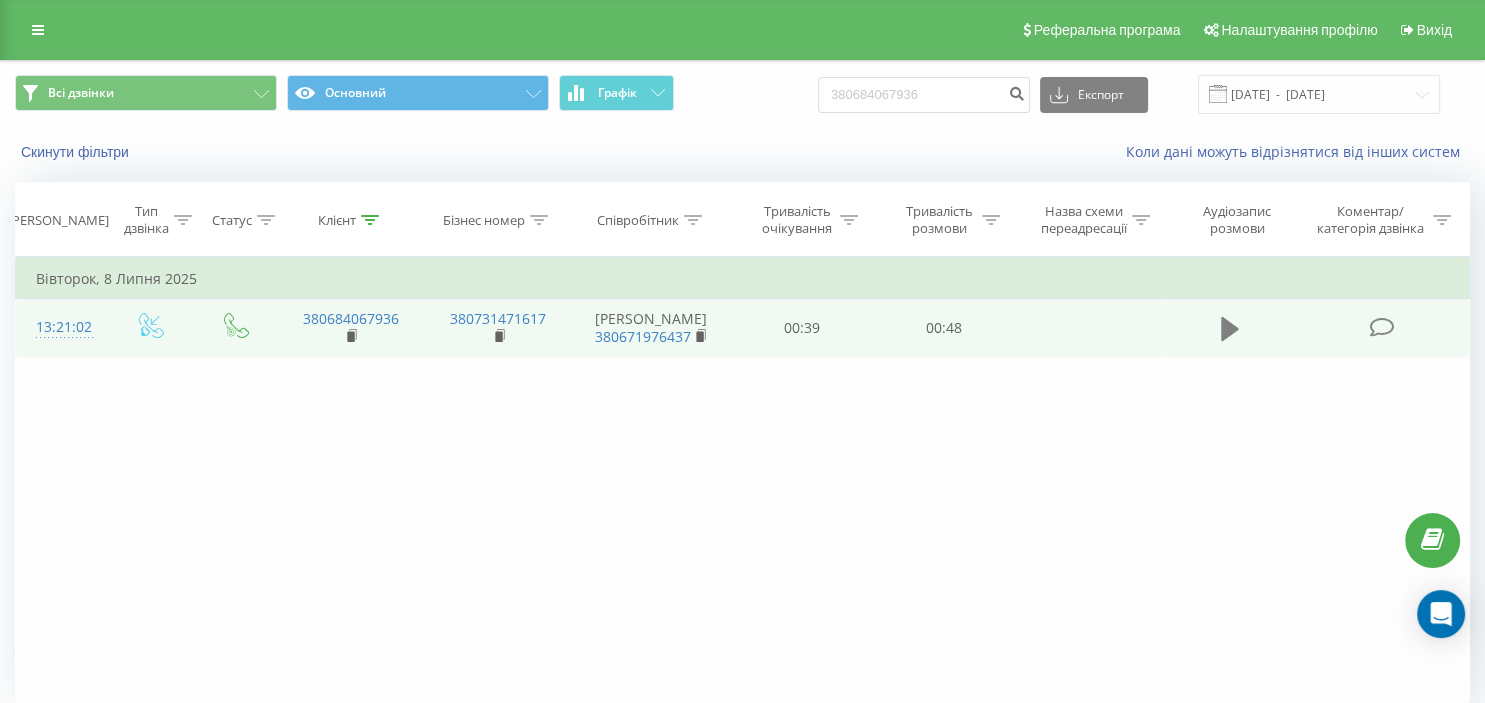 click 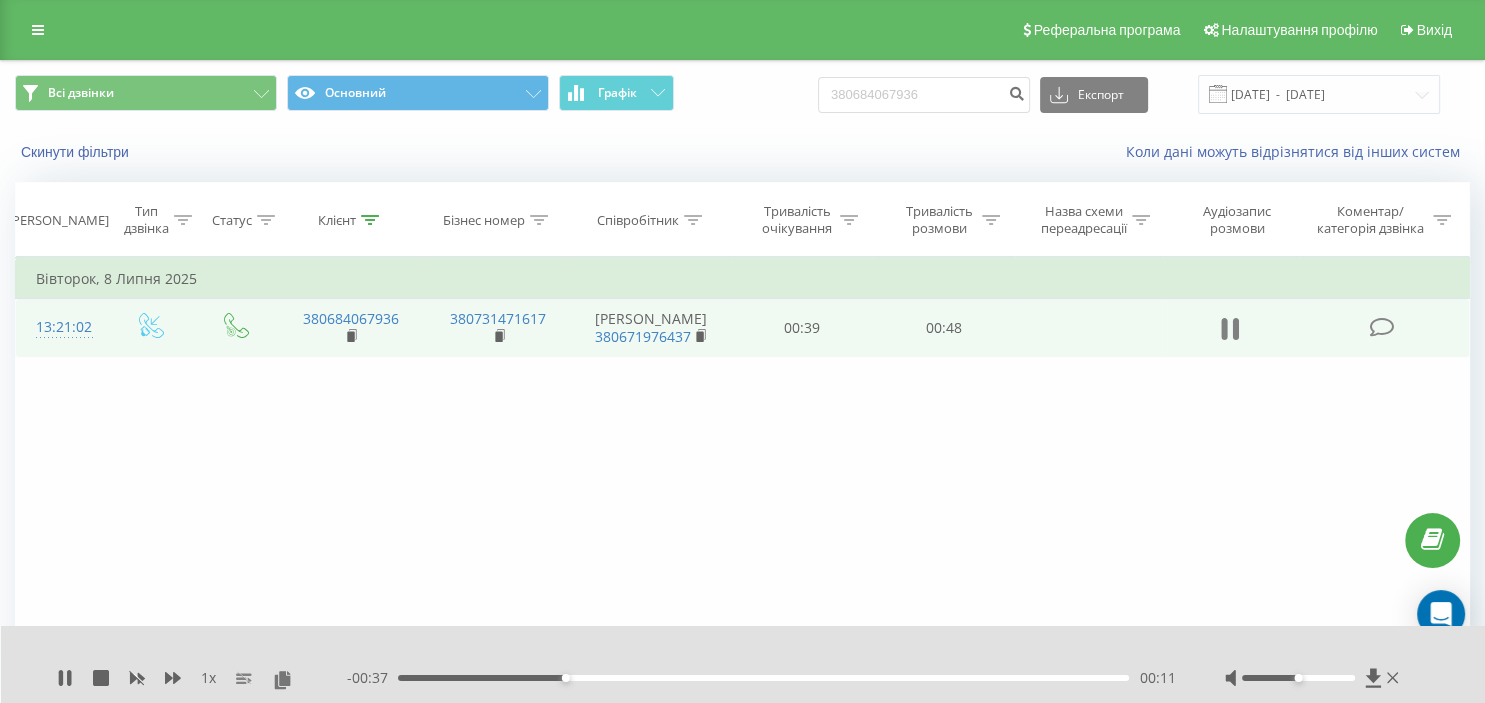 click 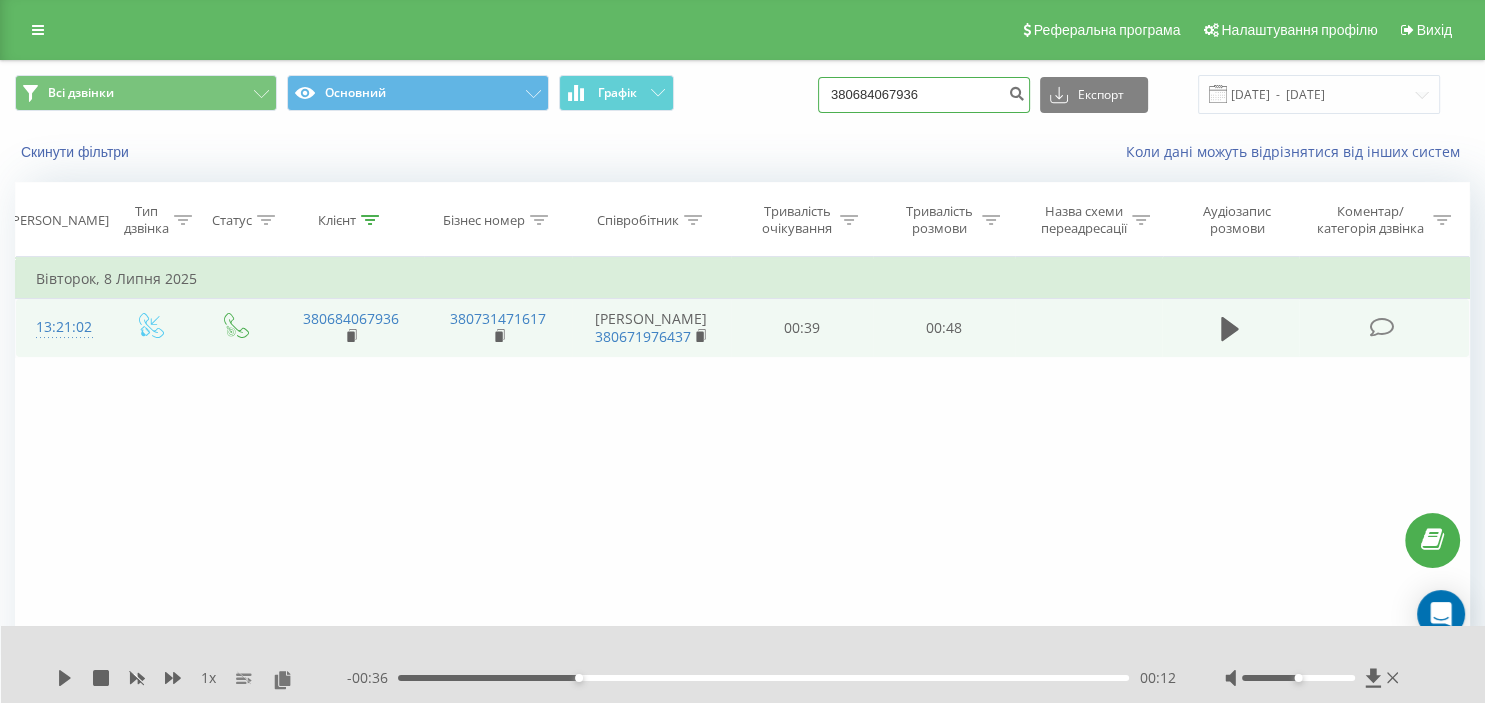 drag, startPoint x: 949, startPoint y: 95, endPoint x: 747, endPoint y: 98, distance: 202.02228 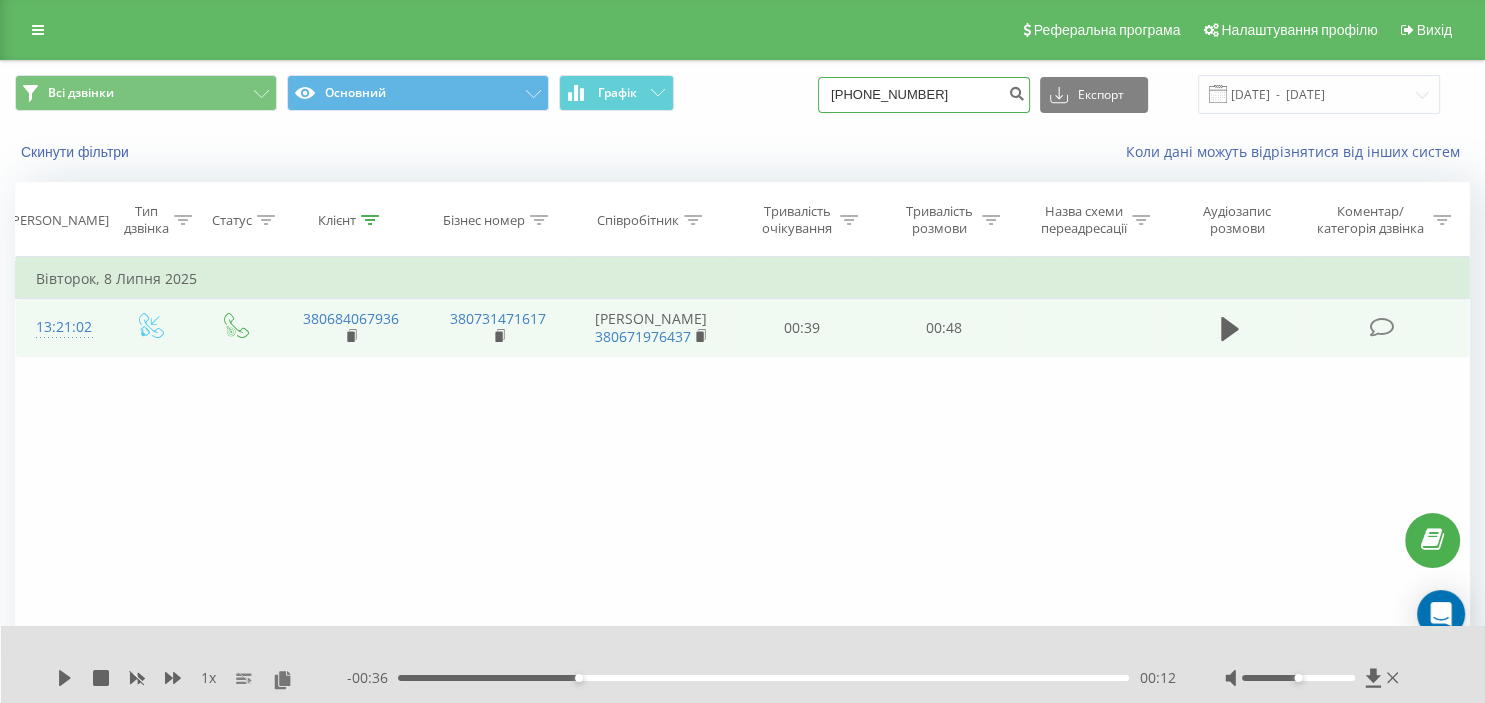 click on "38(066)631 93 15" at bounding box center [924, 95] 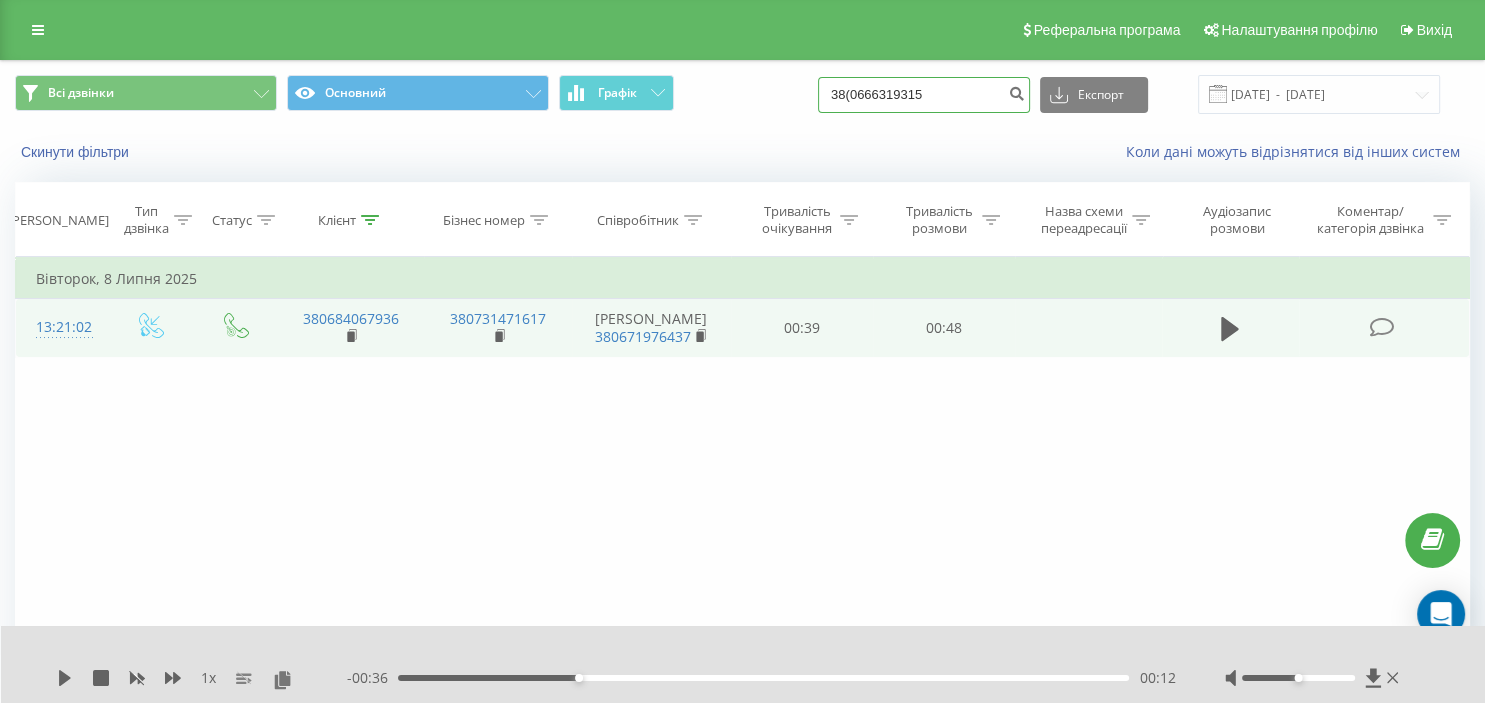 click on "38(0666319315" at bounding box center (924, 95) 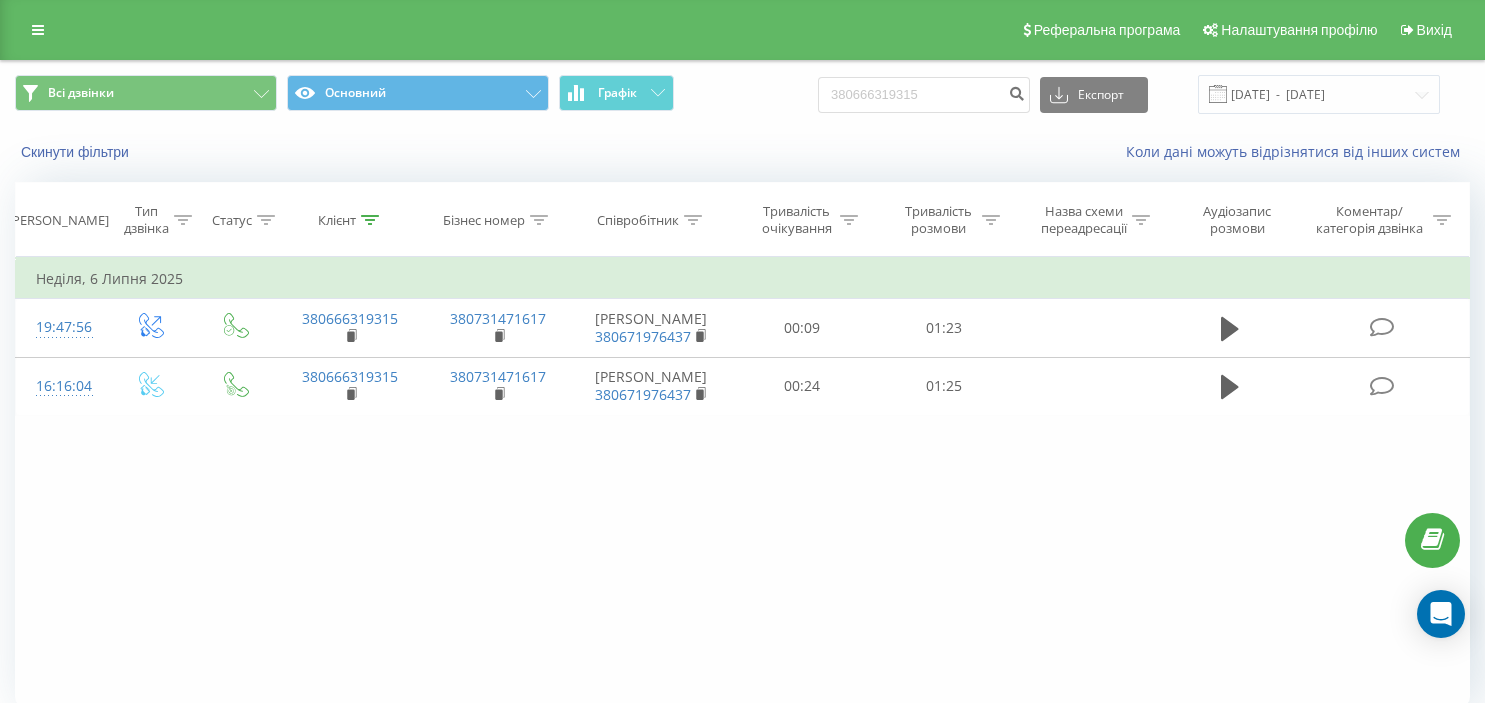 scroll, scrollTop: 0, scrollLeft: 0, axis: both 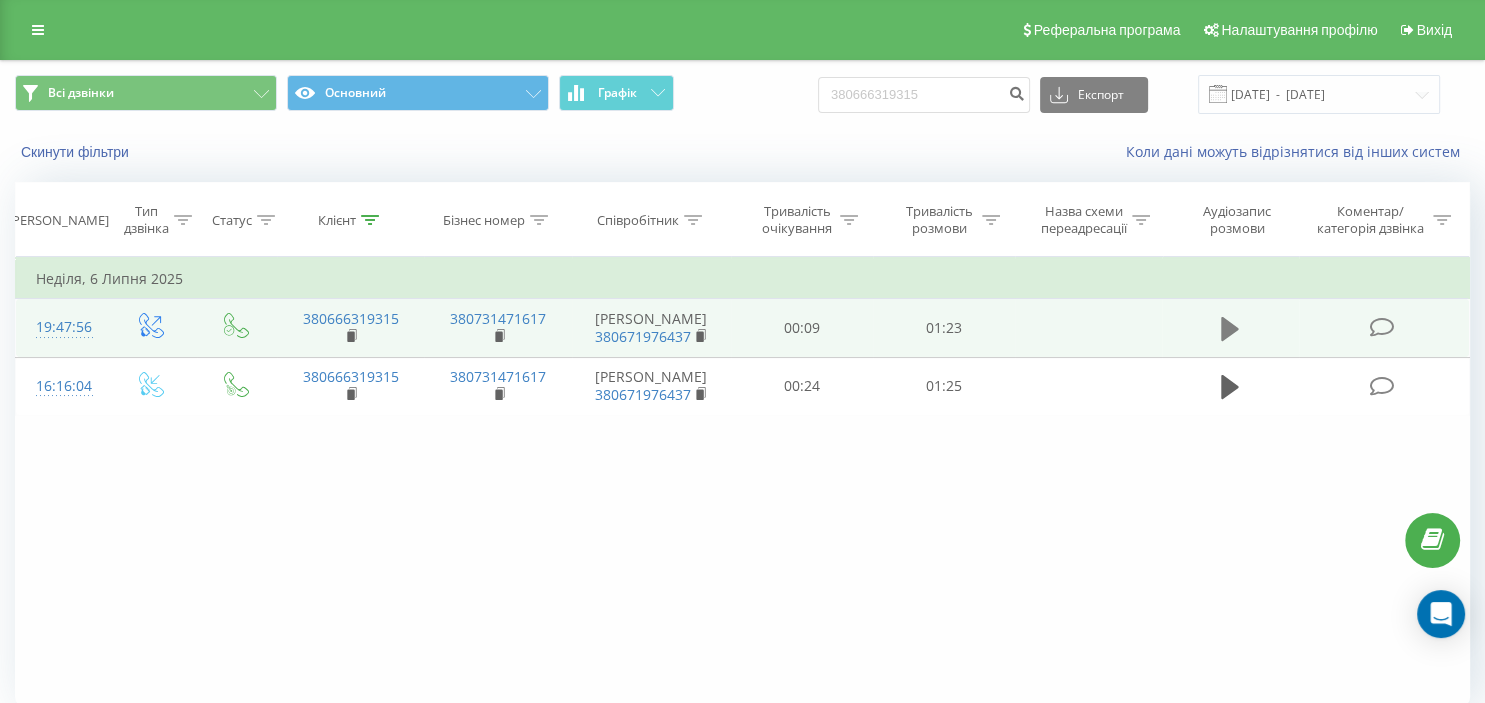 click 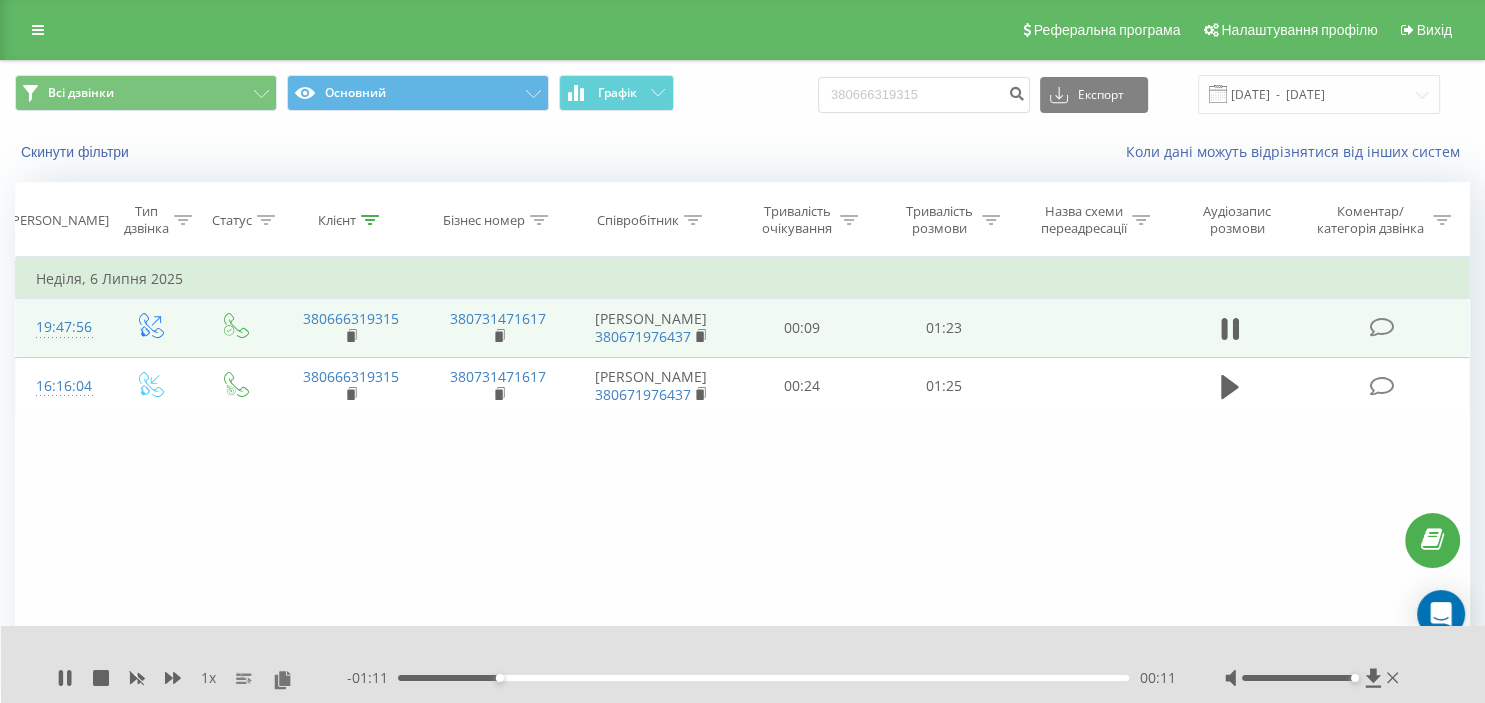 drag, startPoint x: 1297, startPoint y: 678, endPoint x: 1354, endPoint y: 683, distance: 57.21888 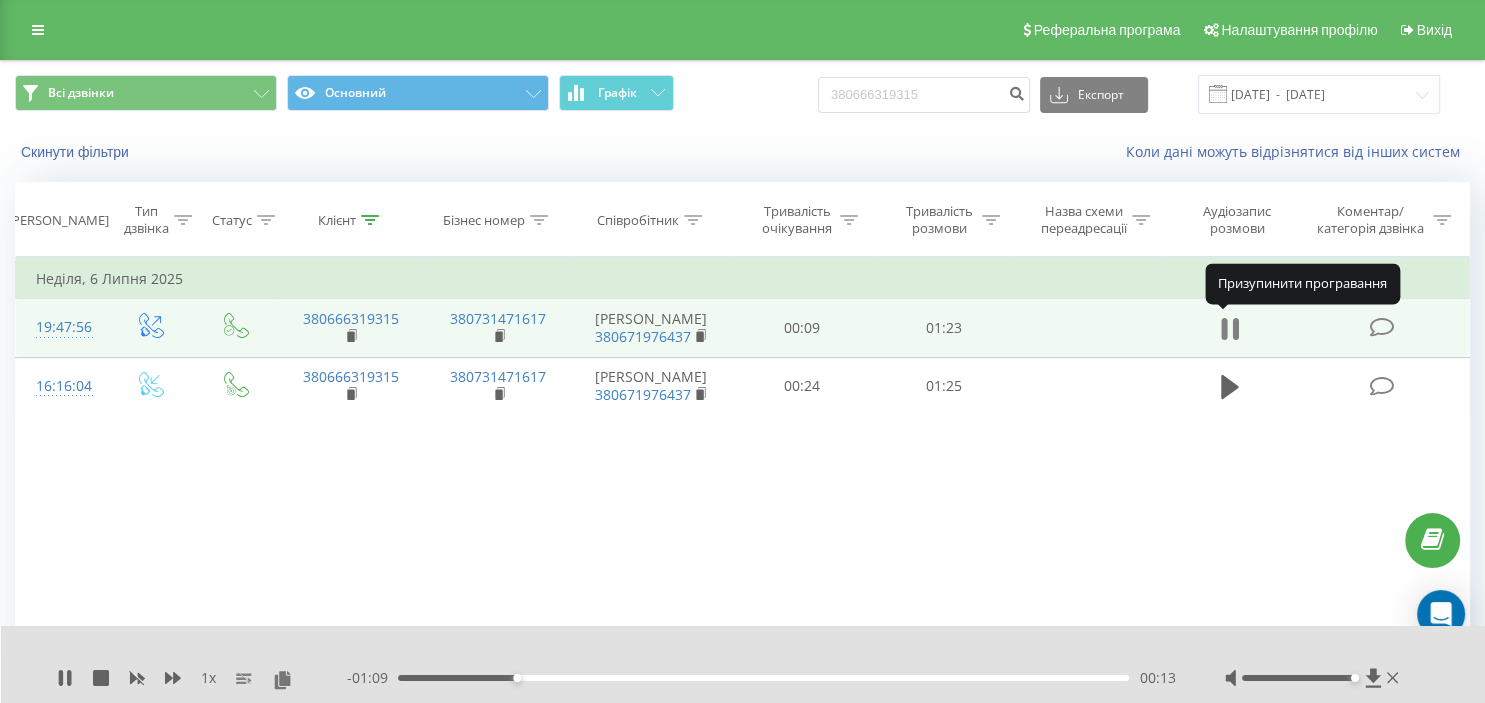 click 